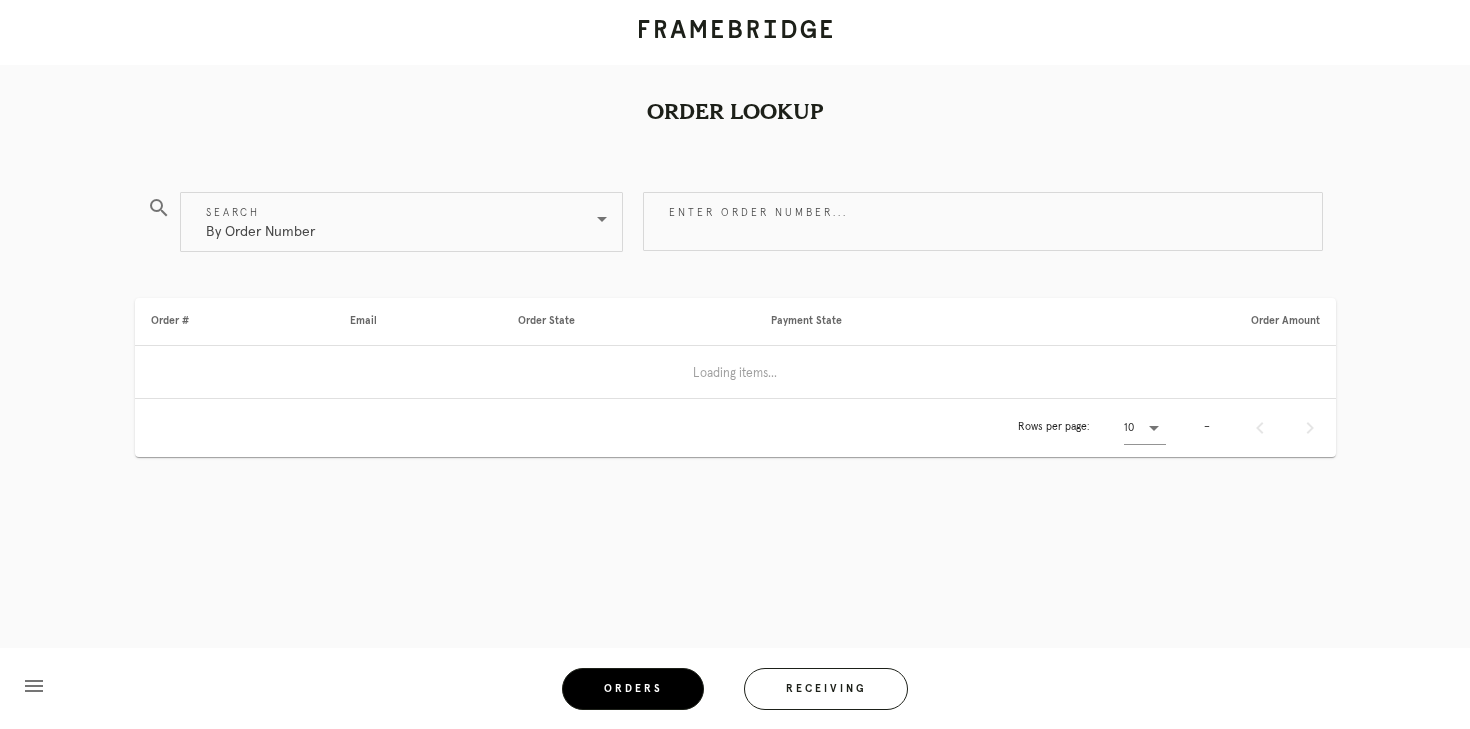 scroll, scrollTop: 0, scrollLeft: 0, axis: both 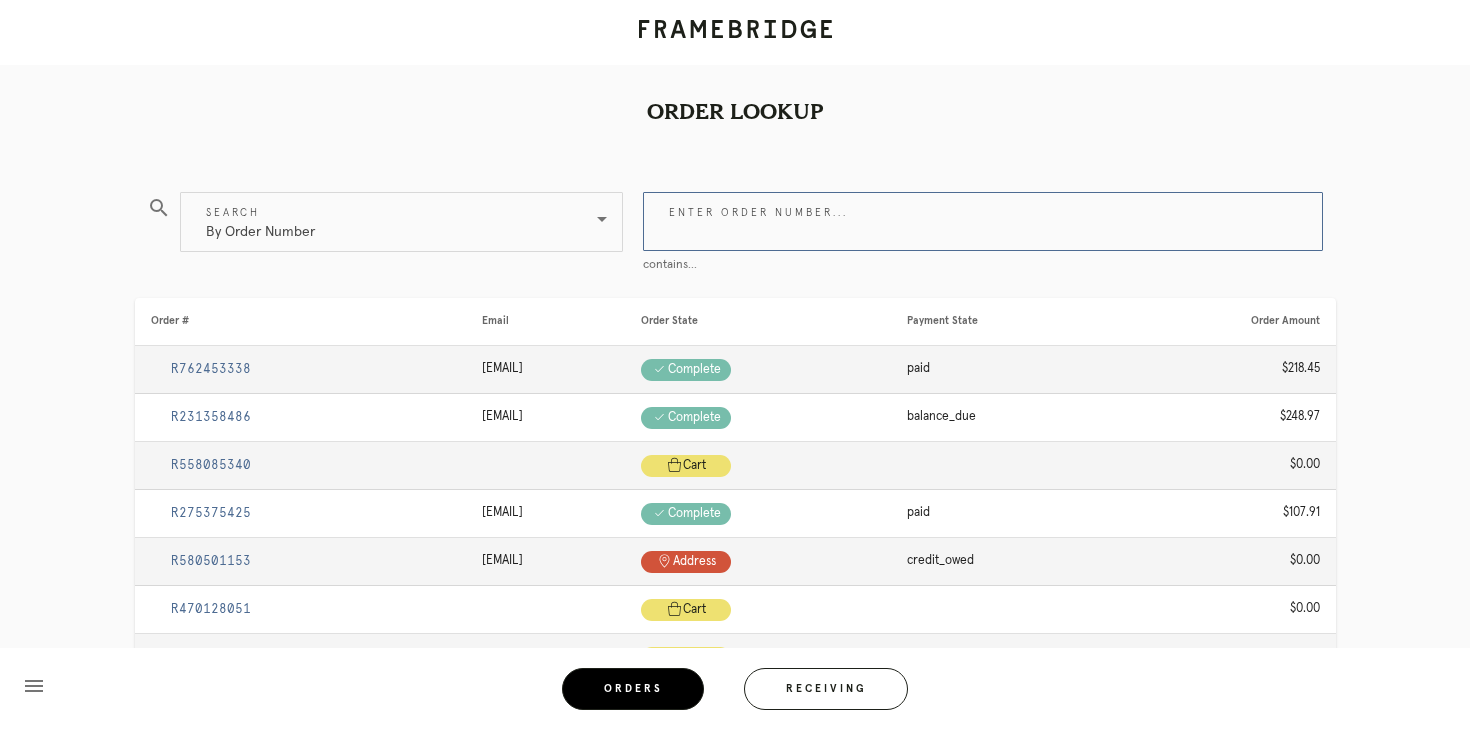 click on "Enter order number..." at bounding box center [983, 221] 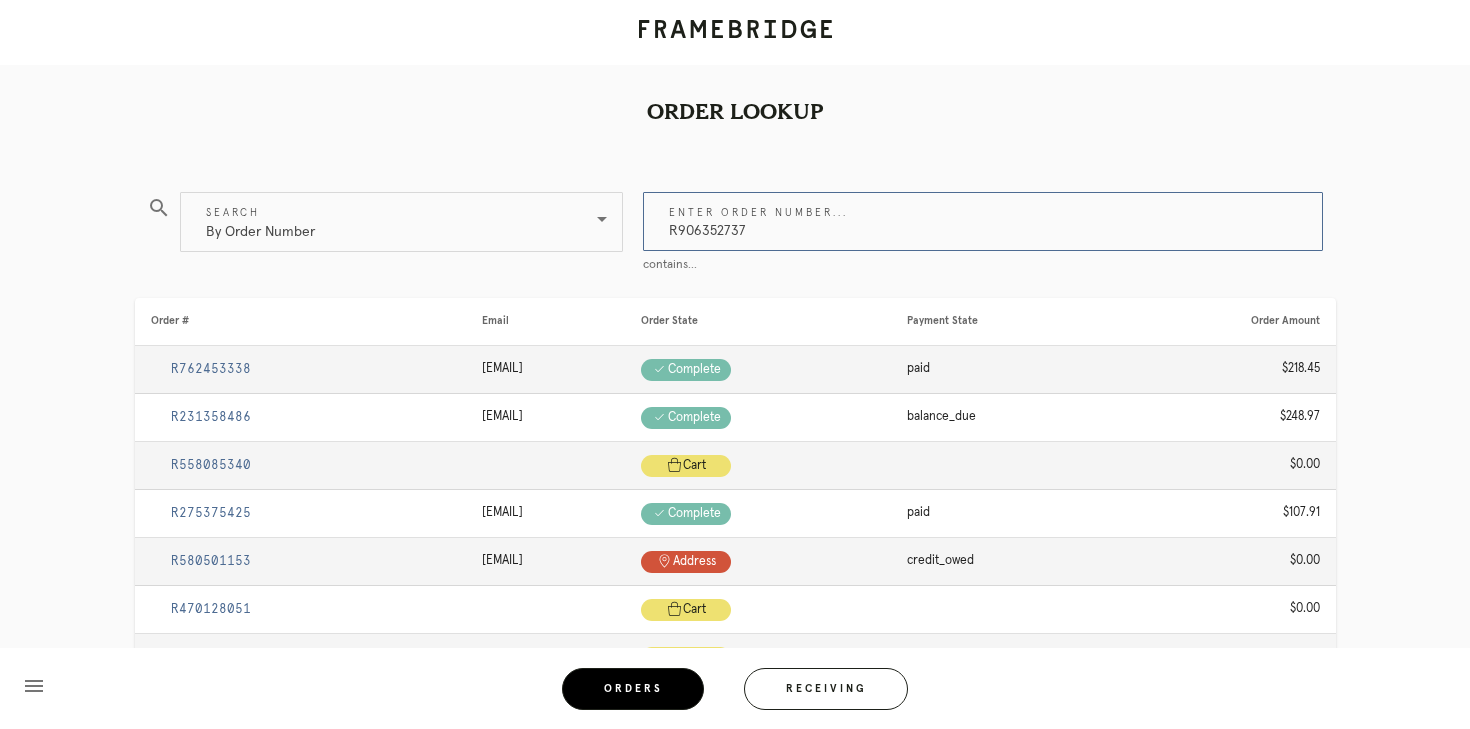 type on "R906352737" 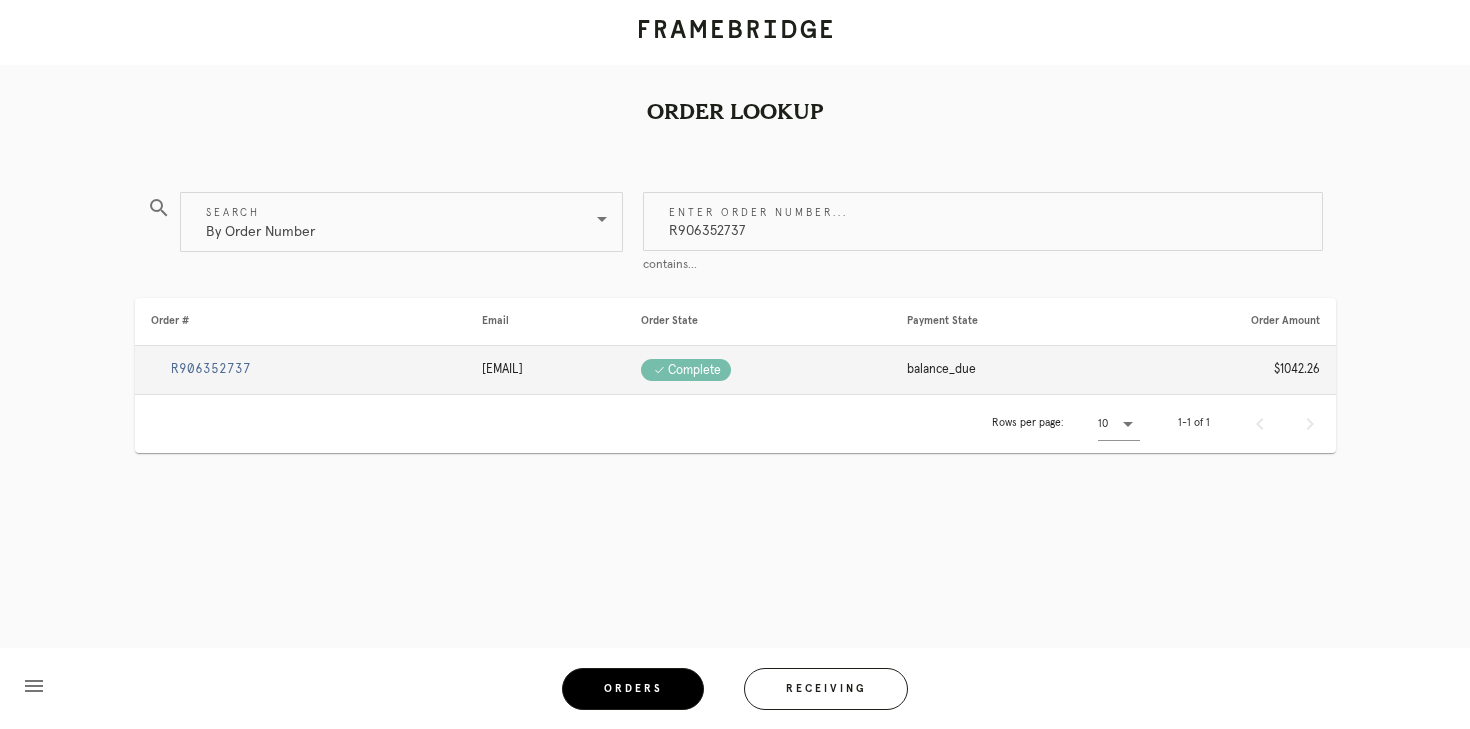 click on "R906352737" at bounding box center (211, 369) 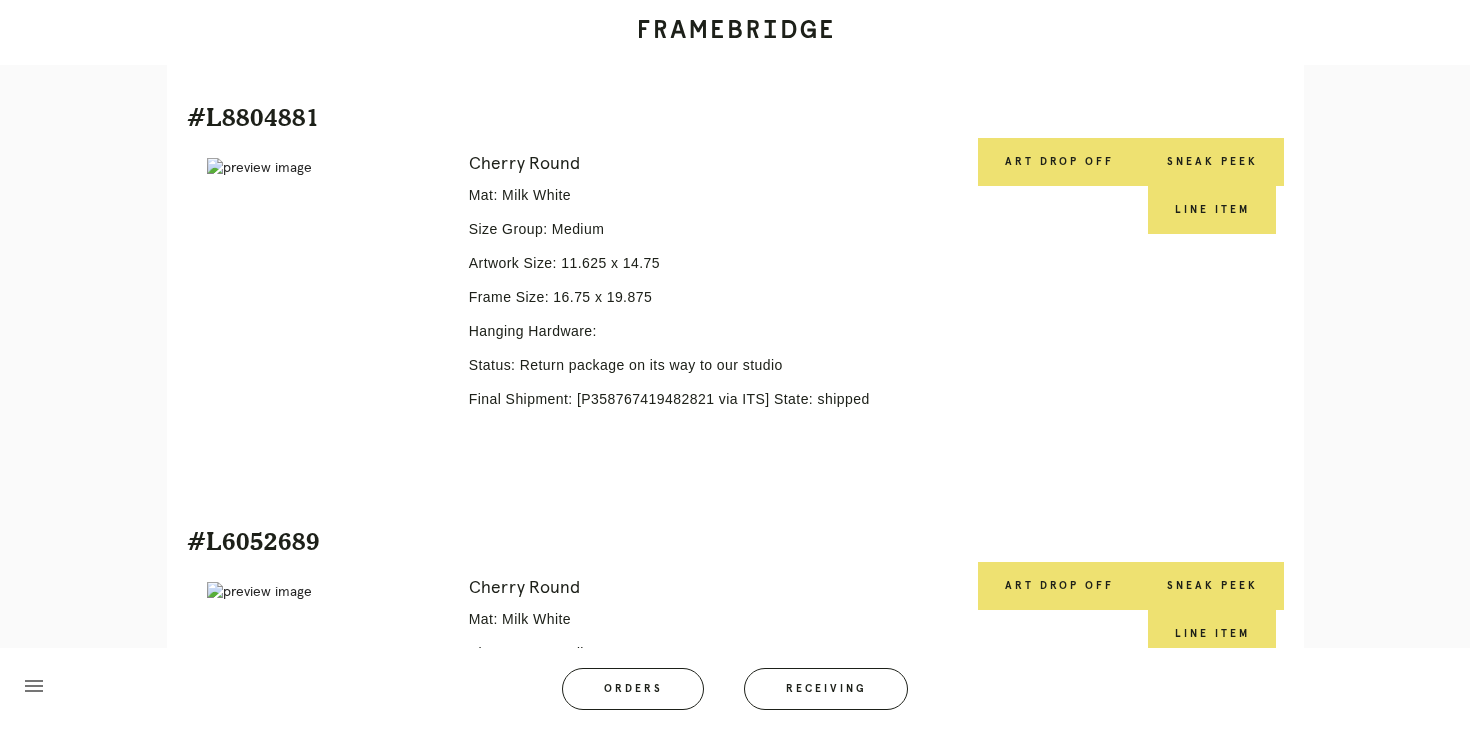 scroll, scrollTop: 1487, scrollLeft: 0, axis: vertical 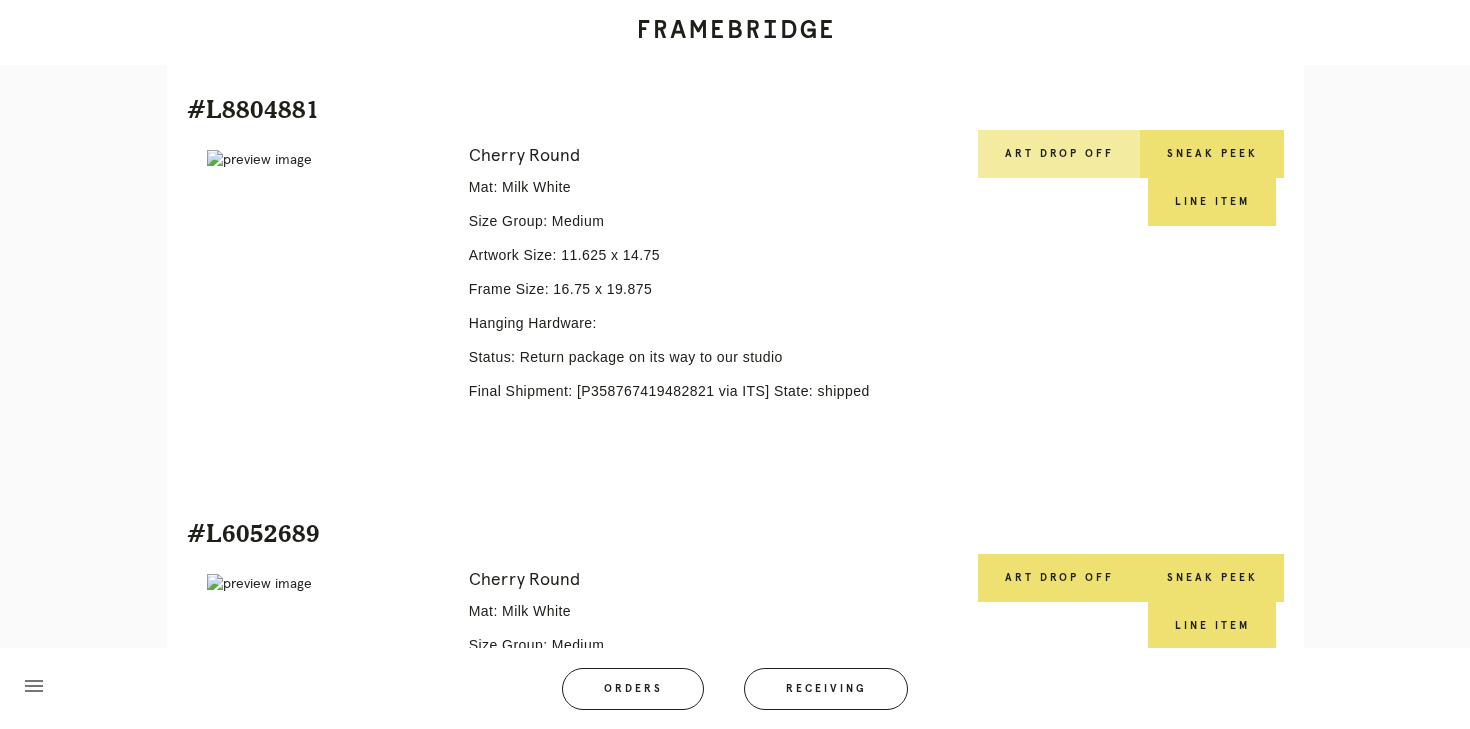 click on "Art drop off" at bounding box center (1059, 154) 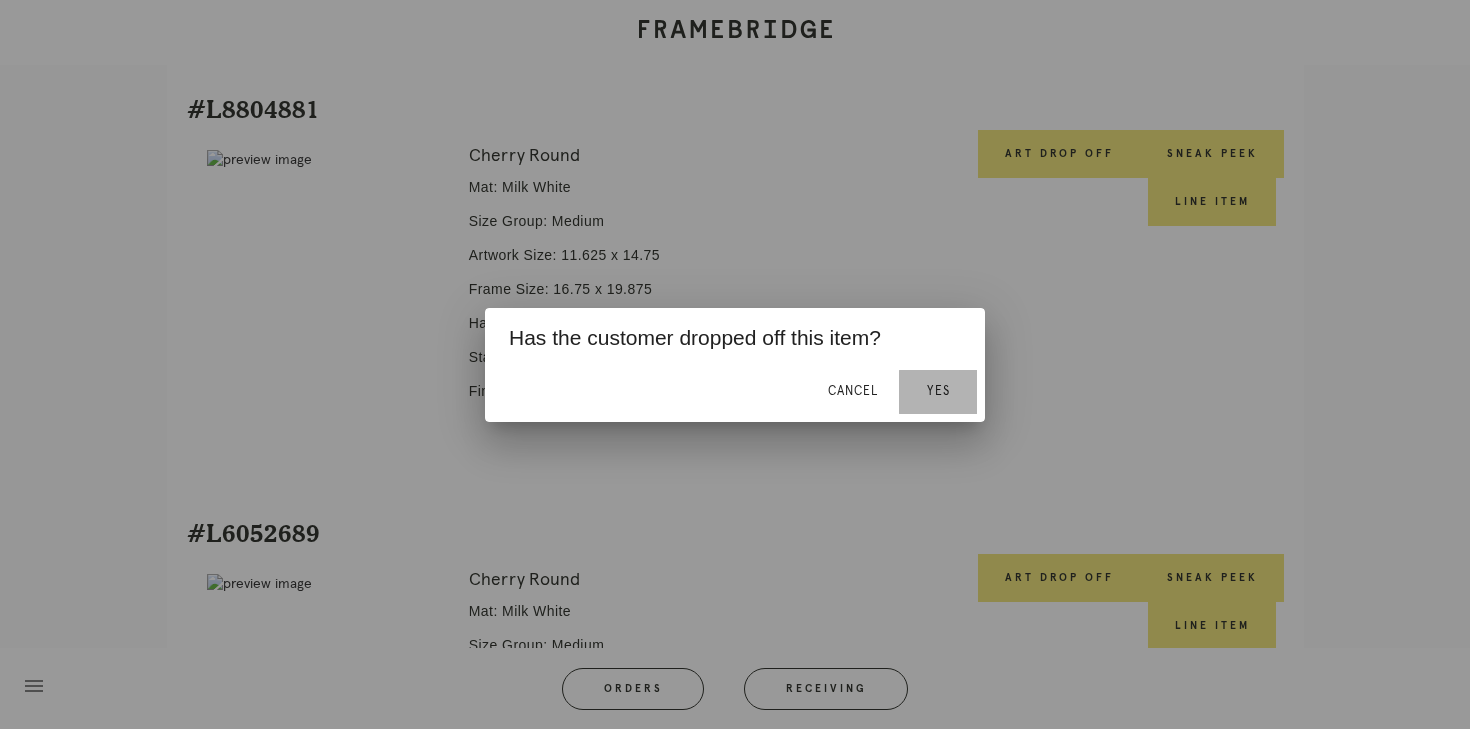 click on "Yes" at bounding box center (938, 392) 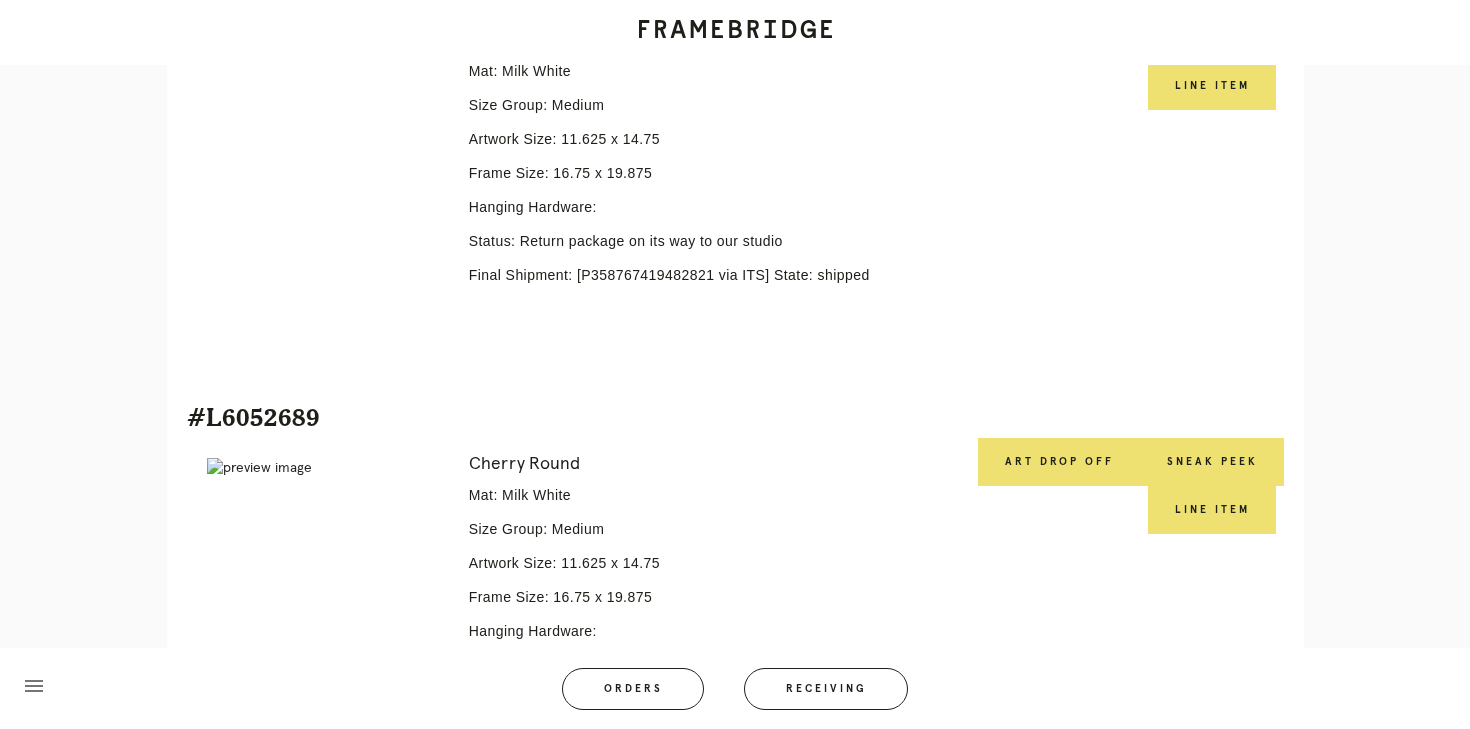 scroll, scrollTop: 1605, scrollLeft: 0, axis: vertical 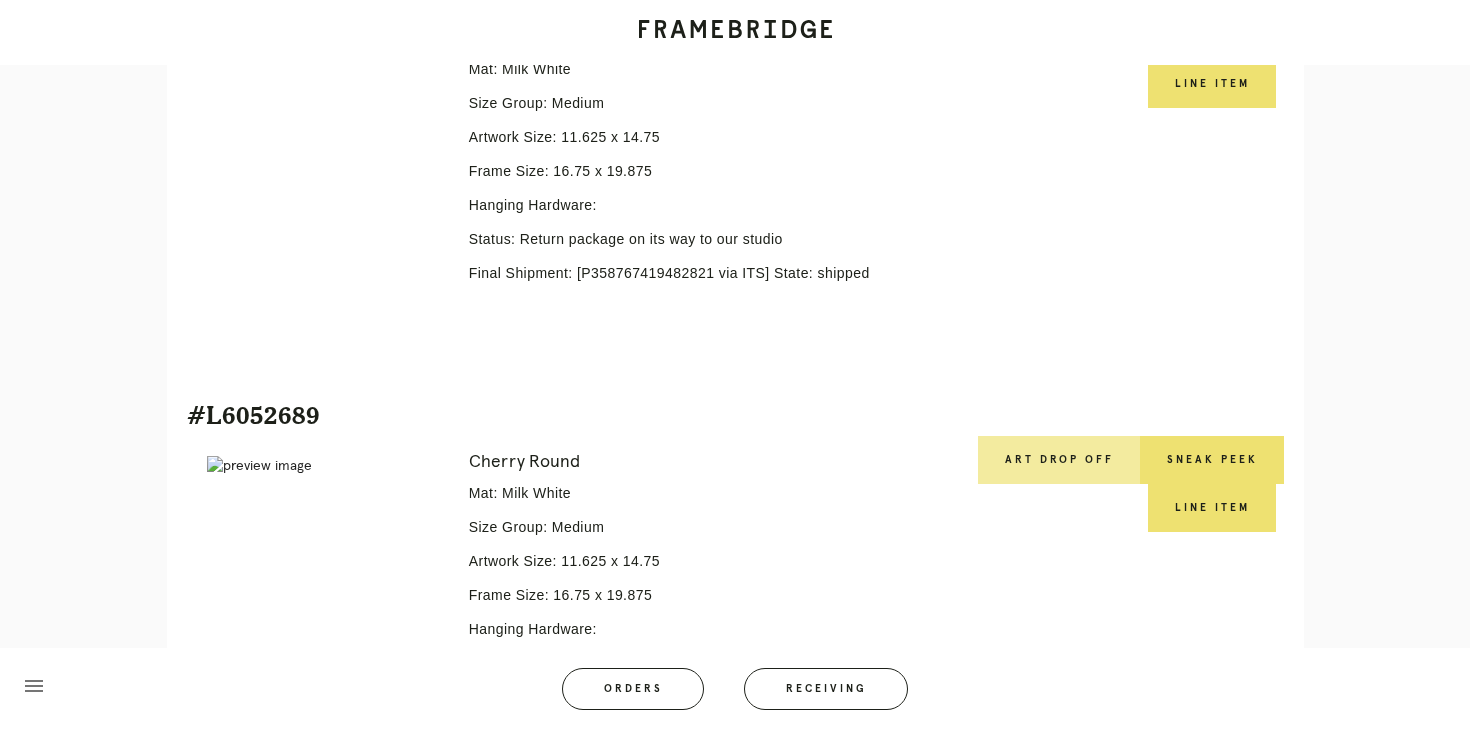click on "Art drop off" at bounding box center [1059, 460] 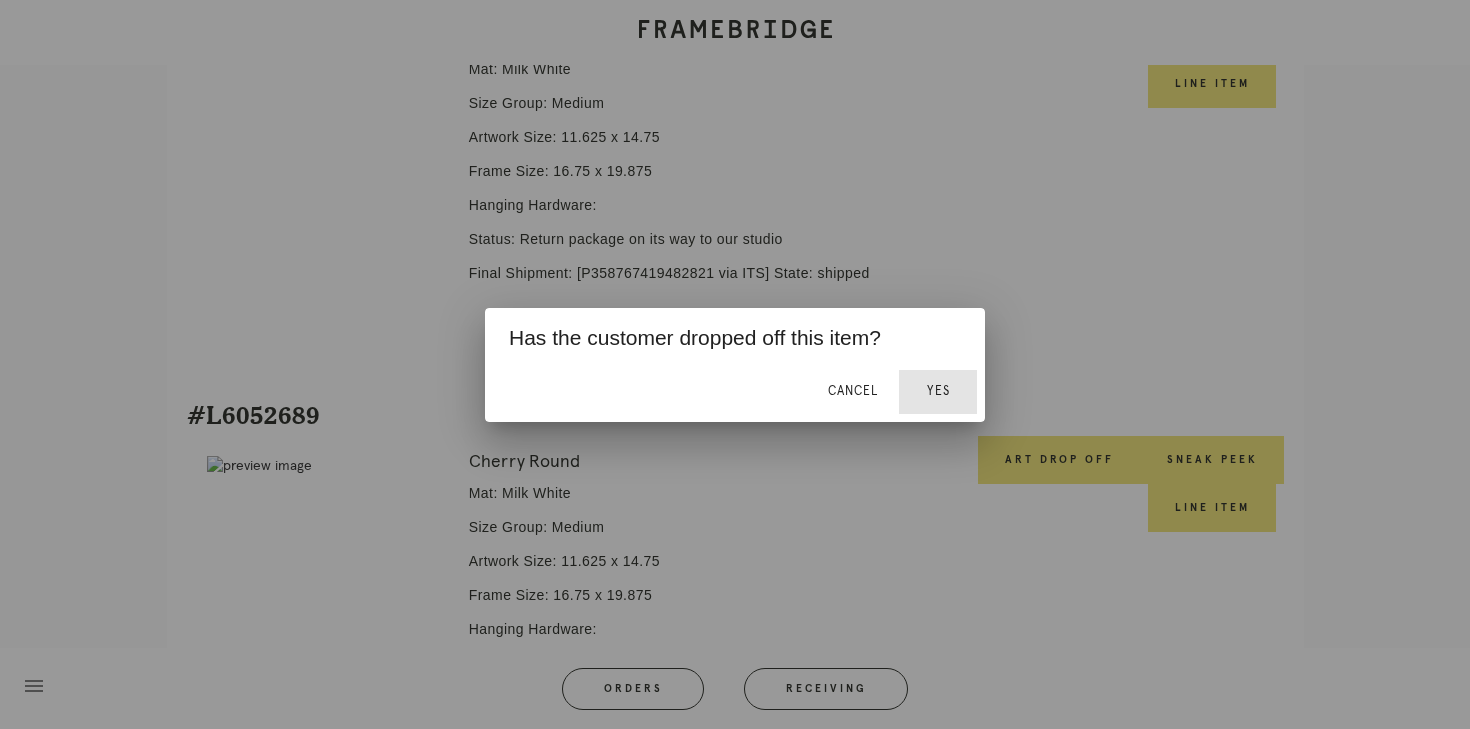 click on "Yes" at bounding box center [938, 392] 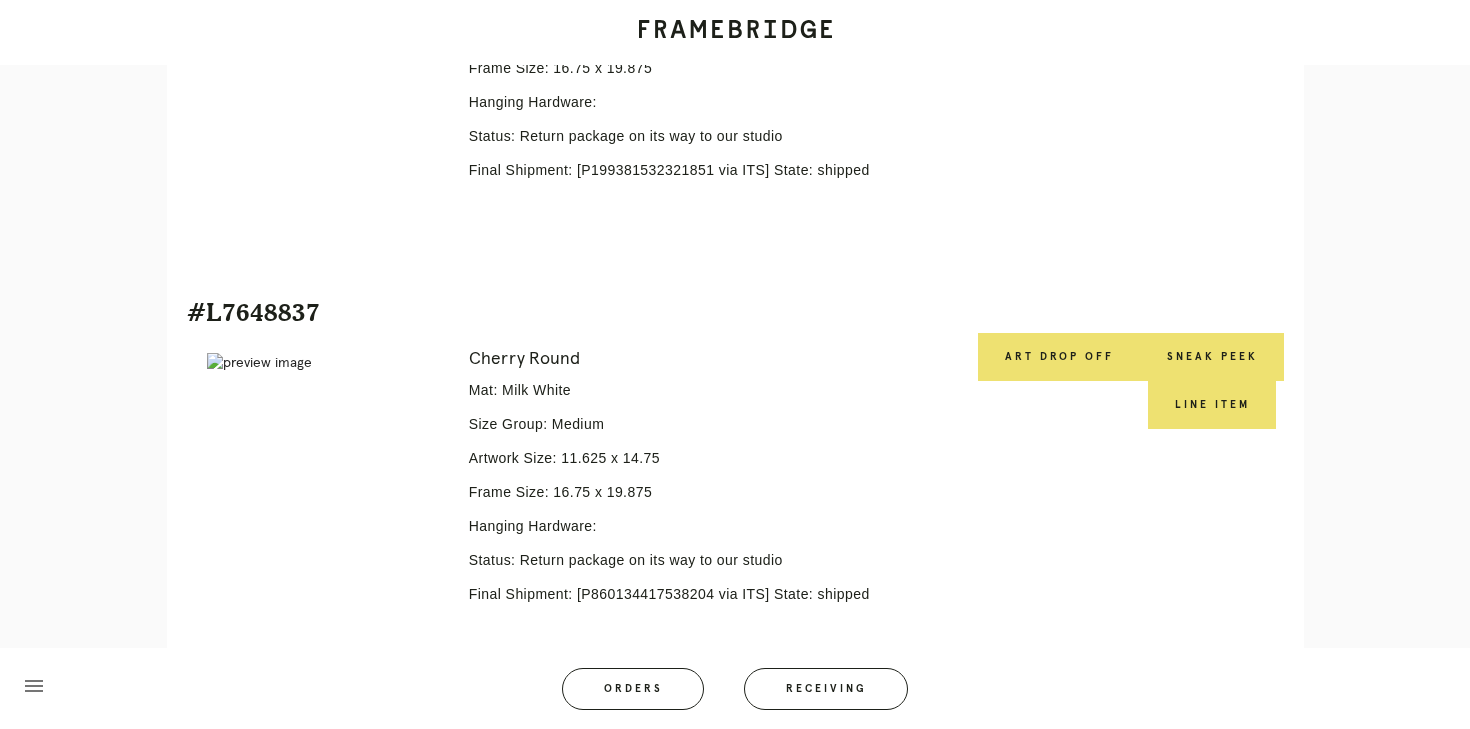 scroll, scrollTop: 2201, scrollLeft: 0, axis: vertical 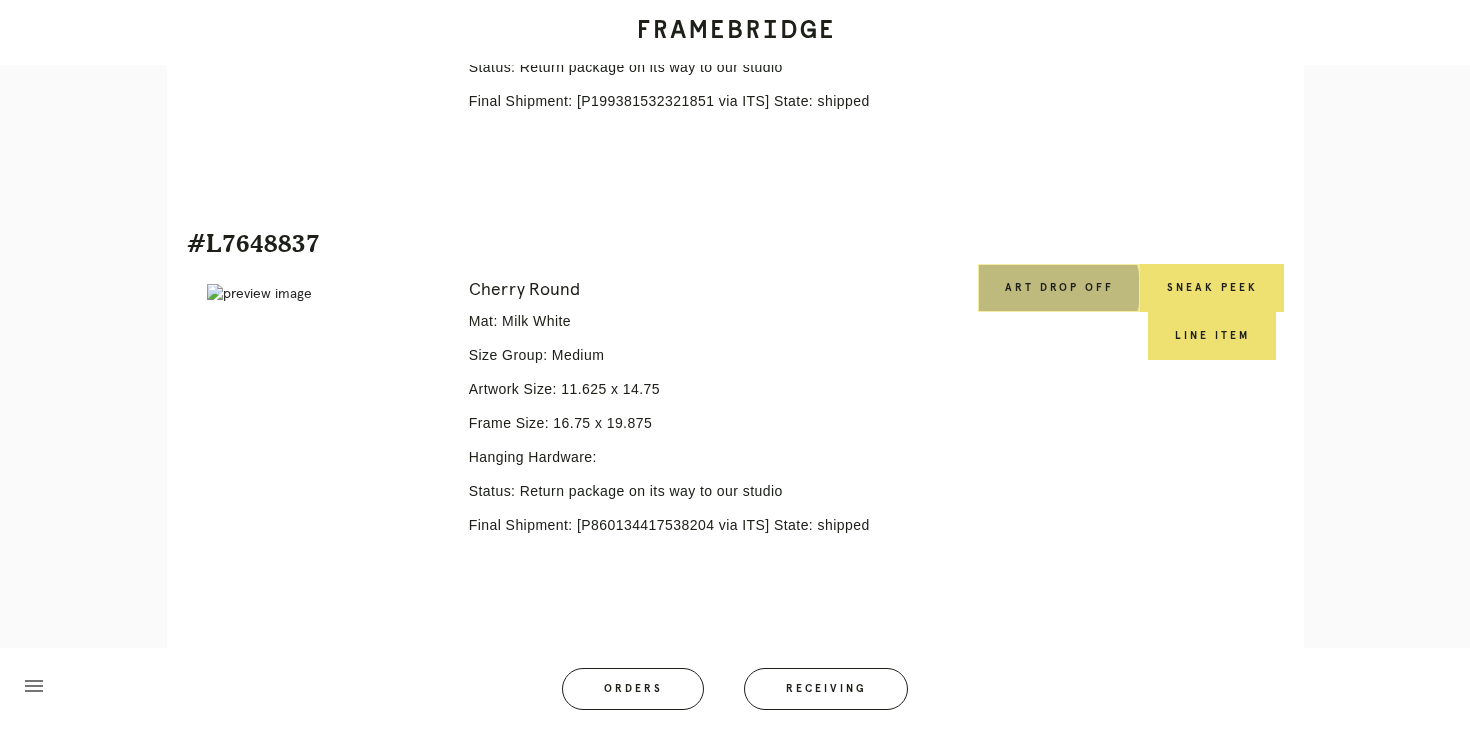 click on "Art drop off" at bounding box center (1059, 288) 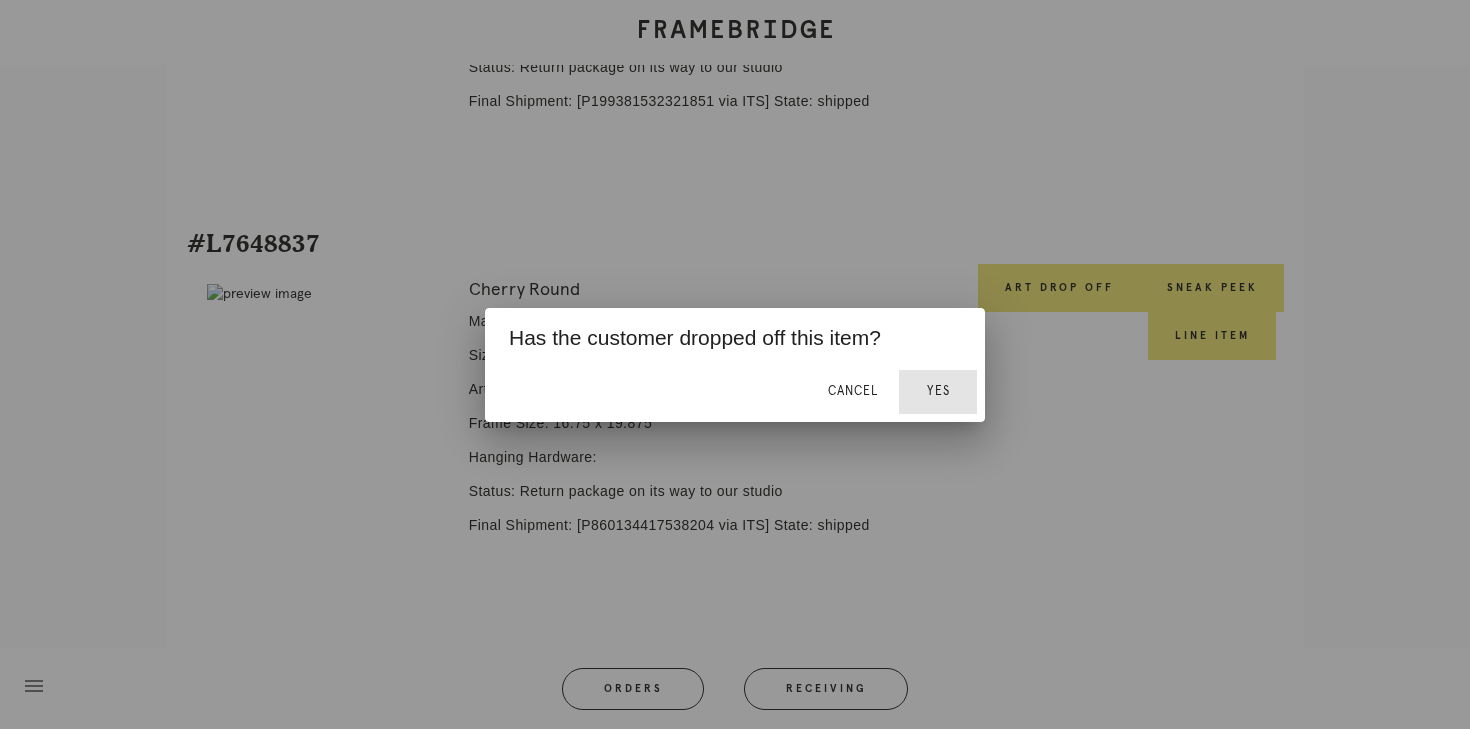 click on "Yes" at bounding box center (938, 391) 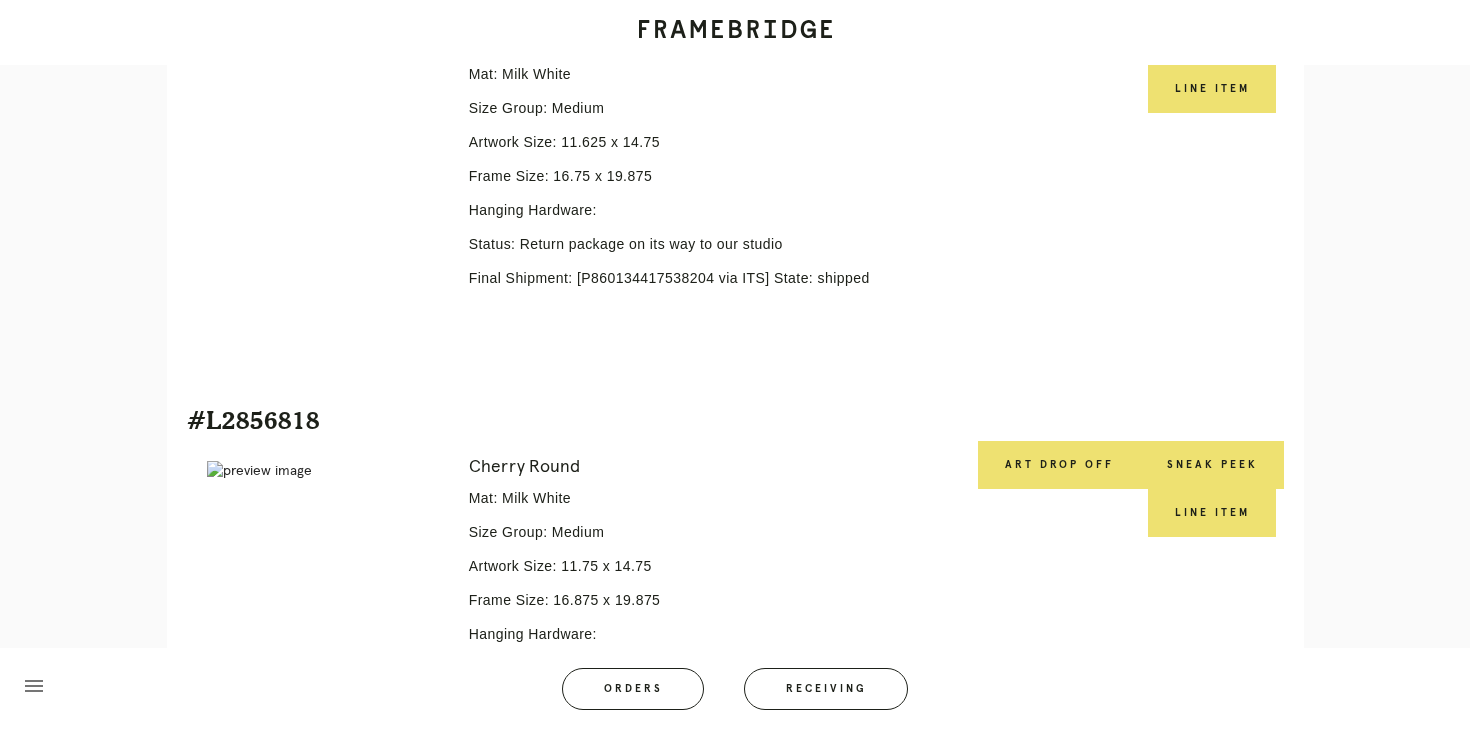 scroll, scrollTop: 2646, scrollLeft: 0, axis: vertical 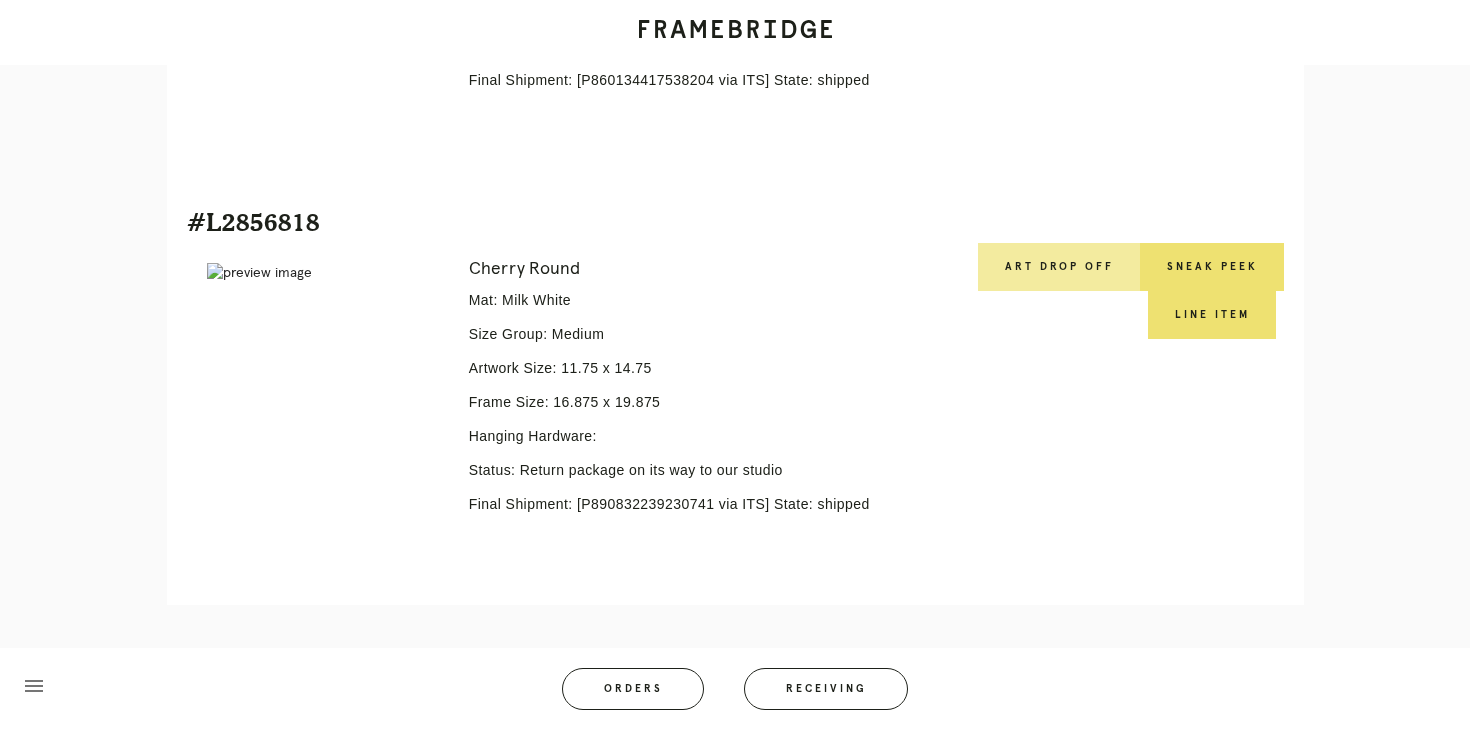 click on "Art drop off" at bounding box center (1059, 267) 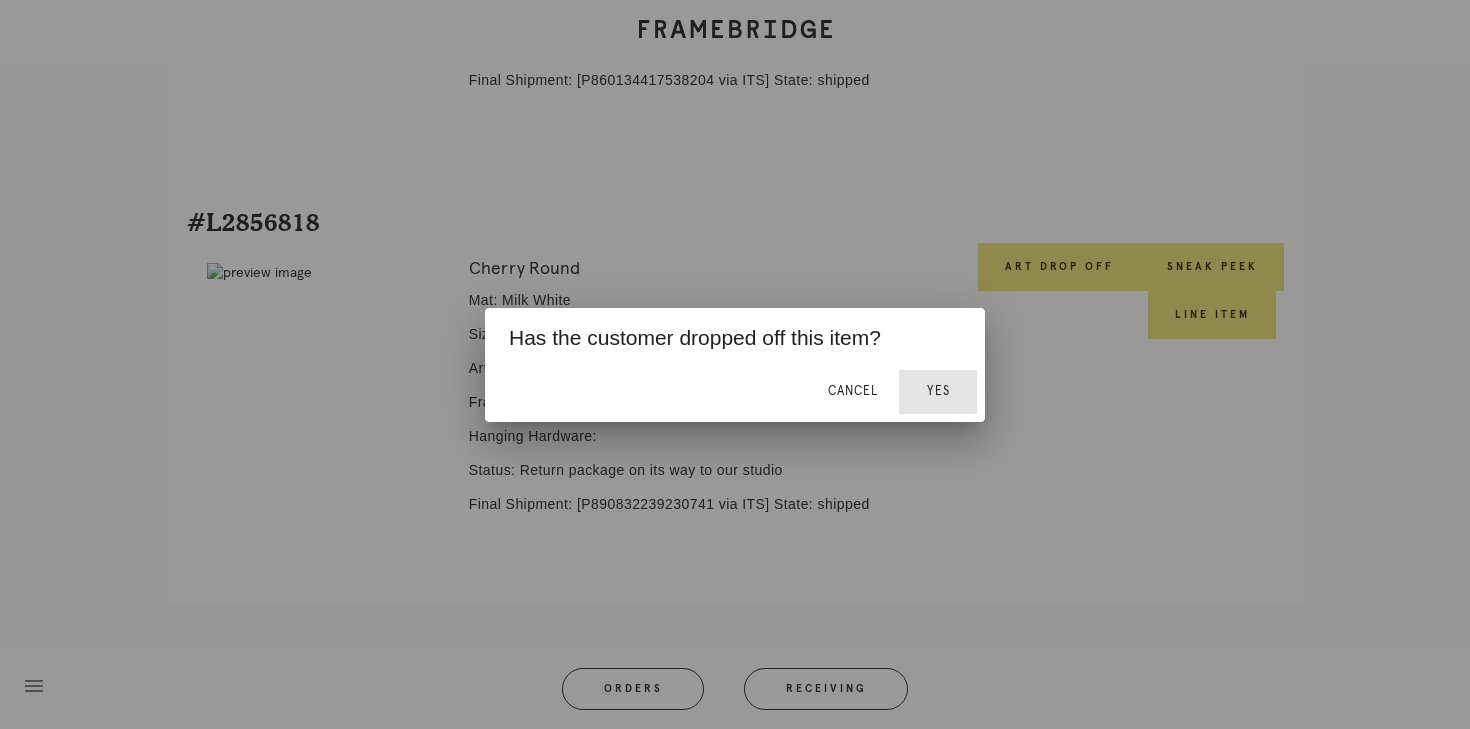 click on "Yes" at bounding box center [938, 391] 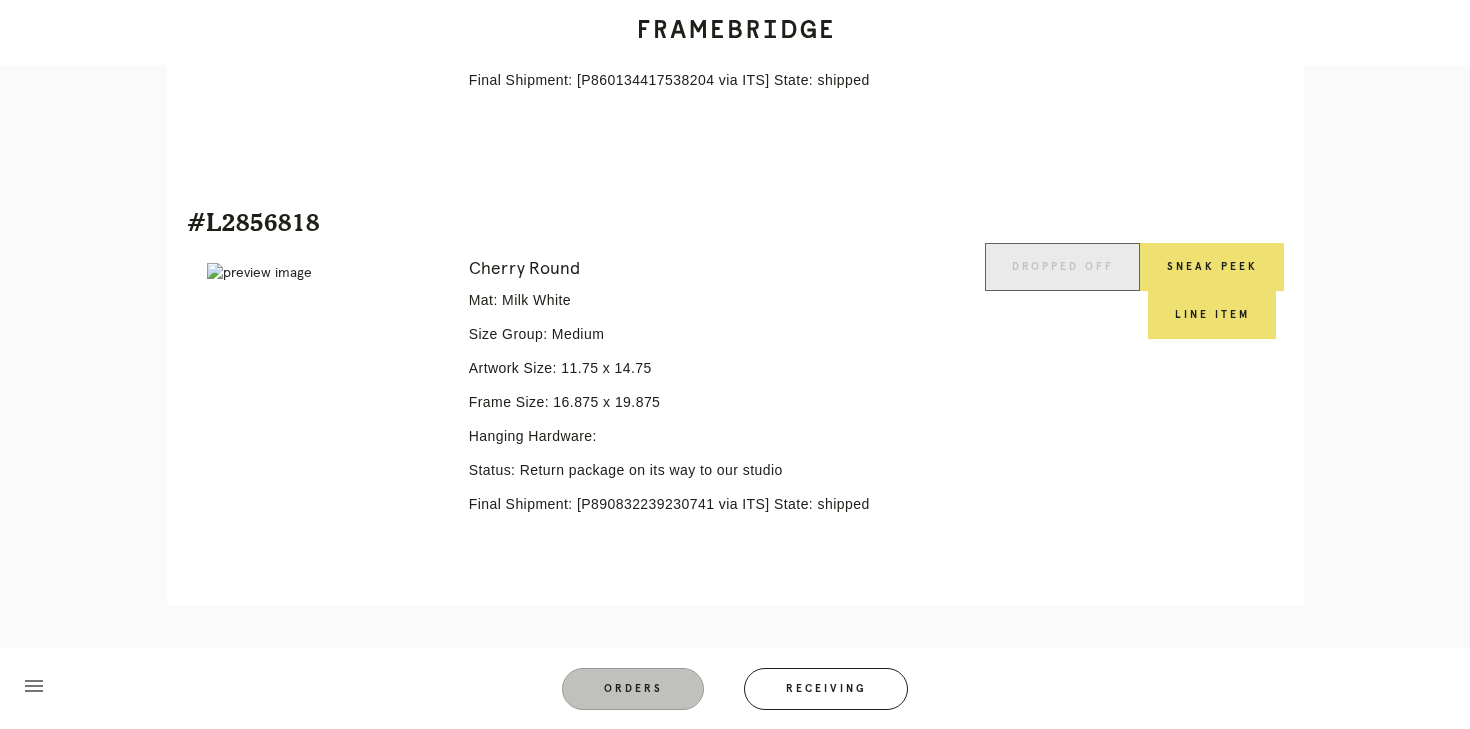 click on "Orders" at bounding box center (633, 689) 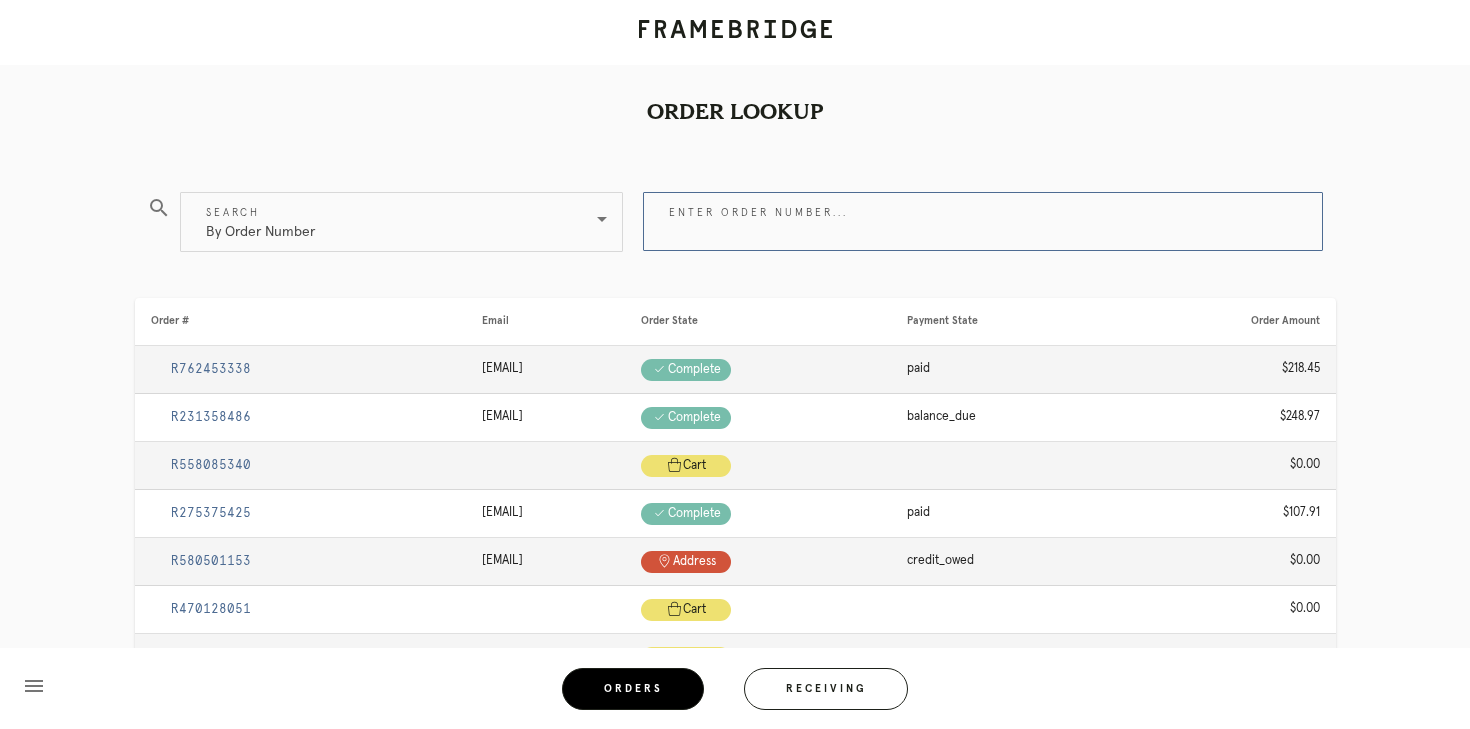 click on "Enter order number..." at bounding box center [983, 221] 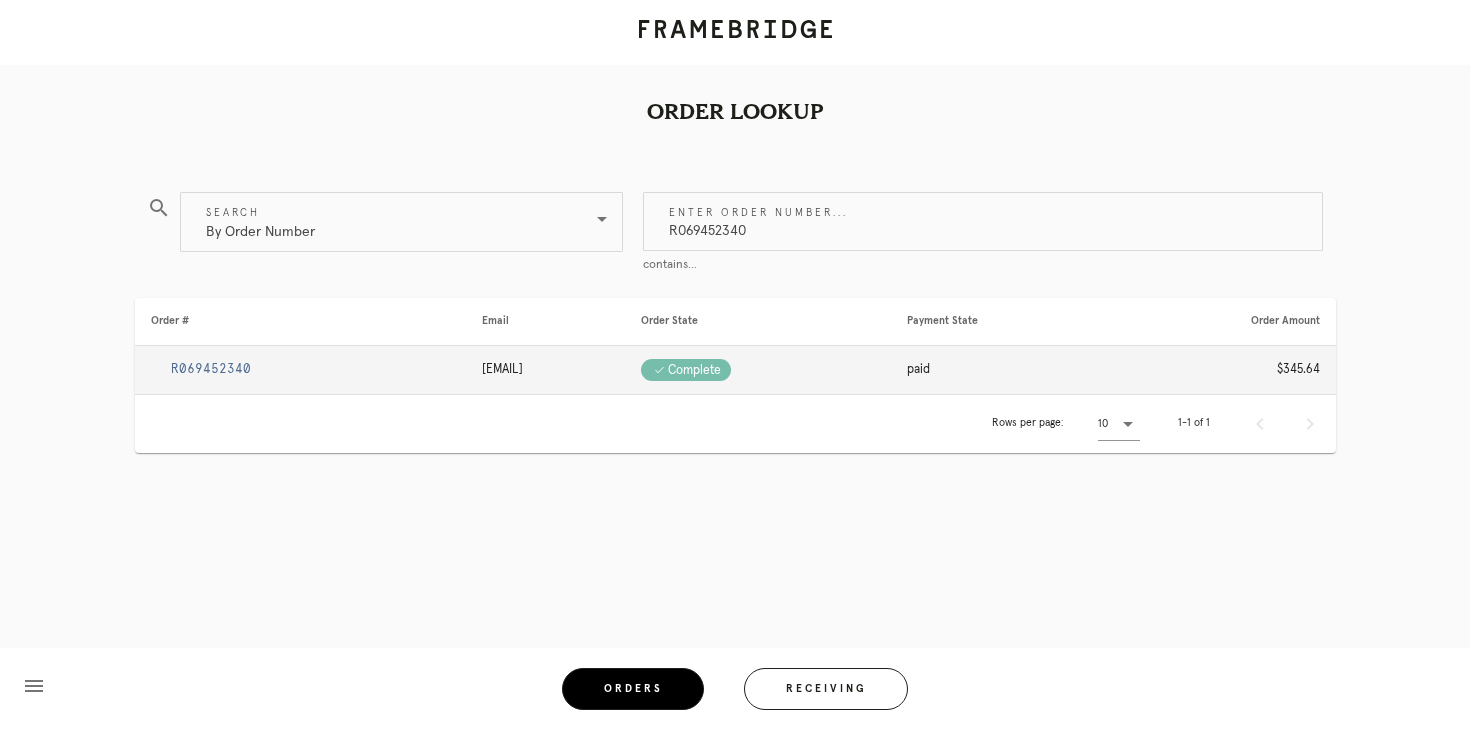 type on "R069452340" 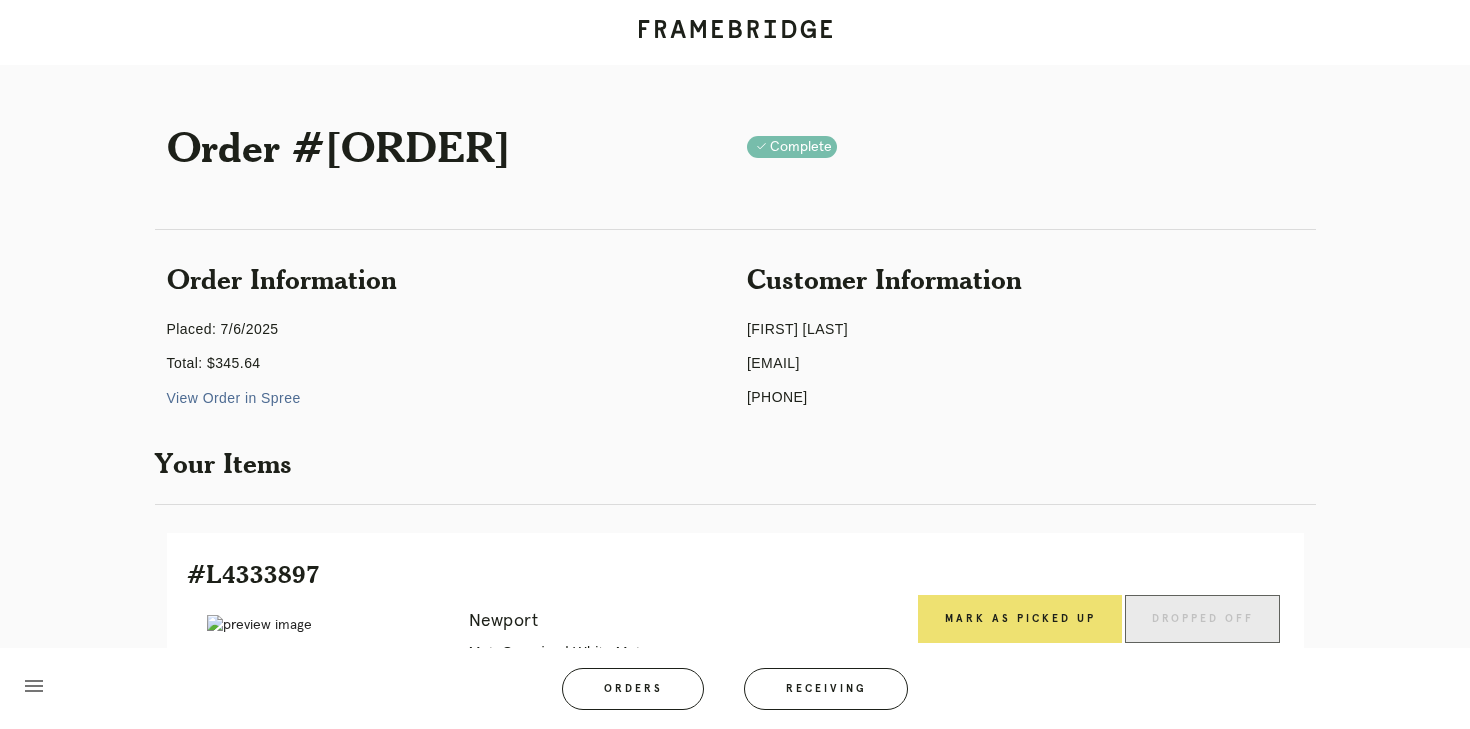 scroll, scrollTop: 468, scrollLeft: 0, axis: vertical 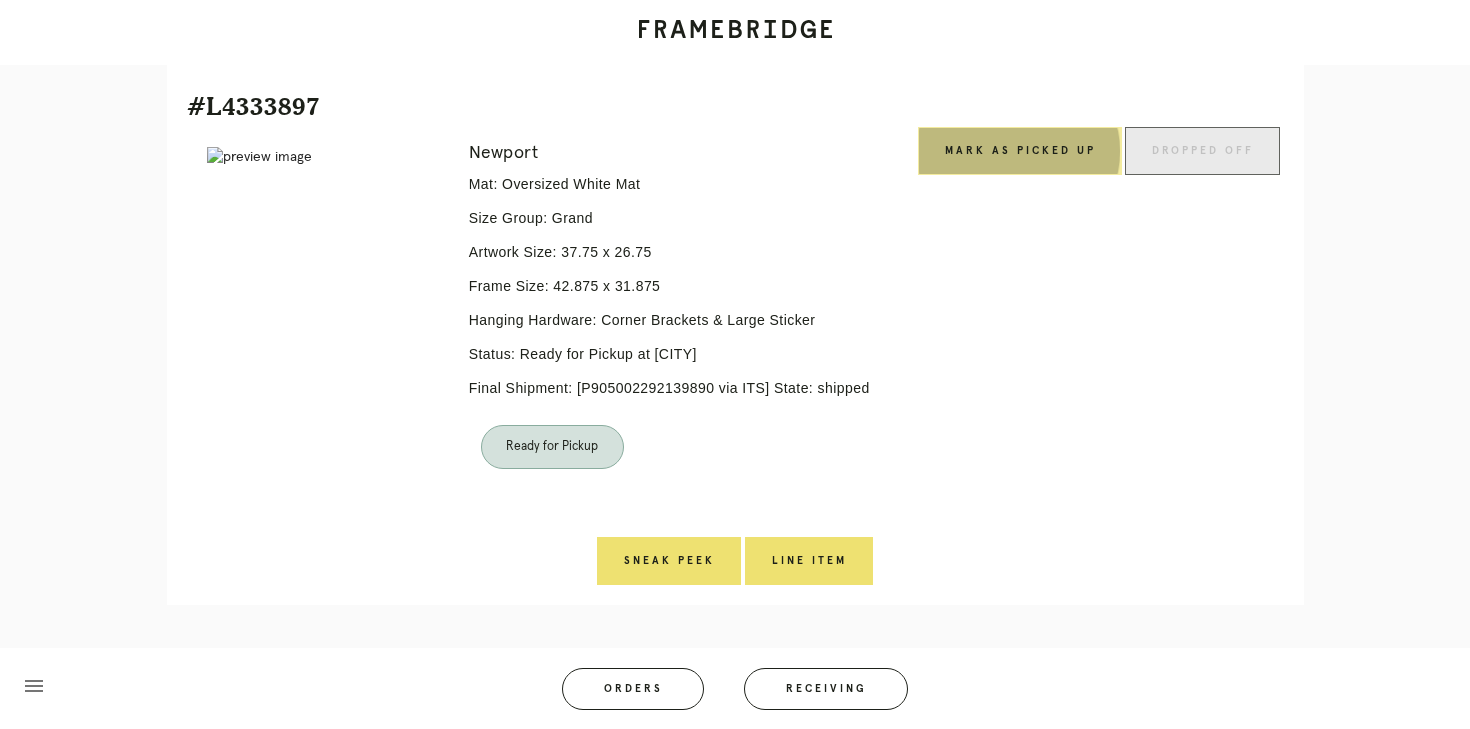 click on "Mark as Picked Up" at bounding box center (1020, 151) 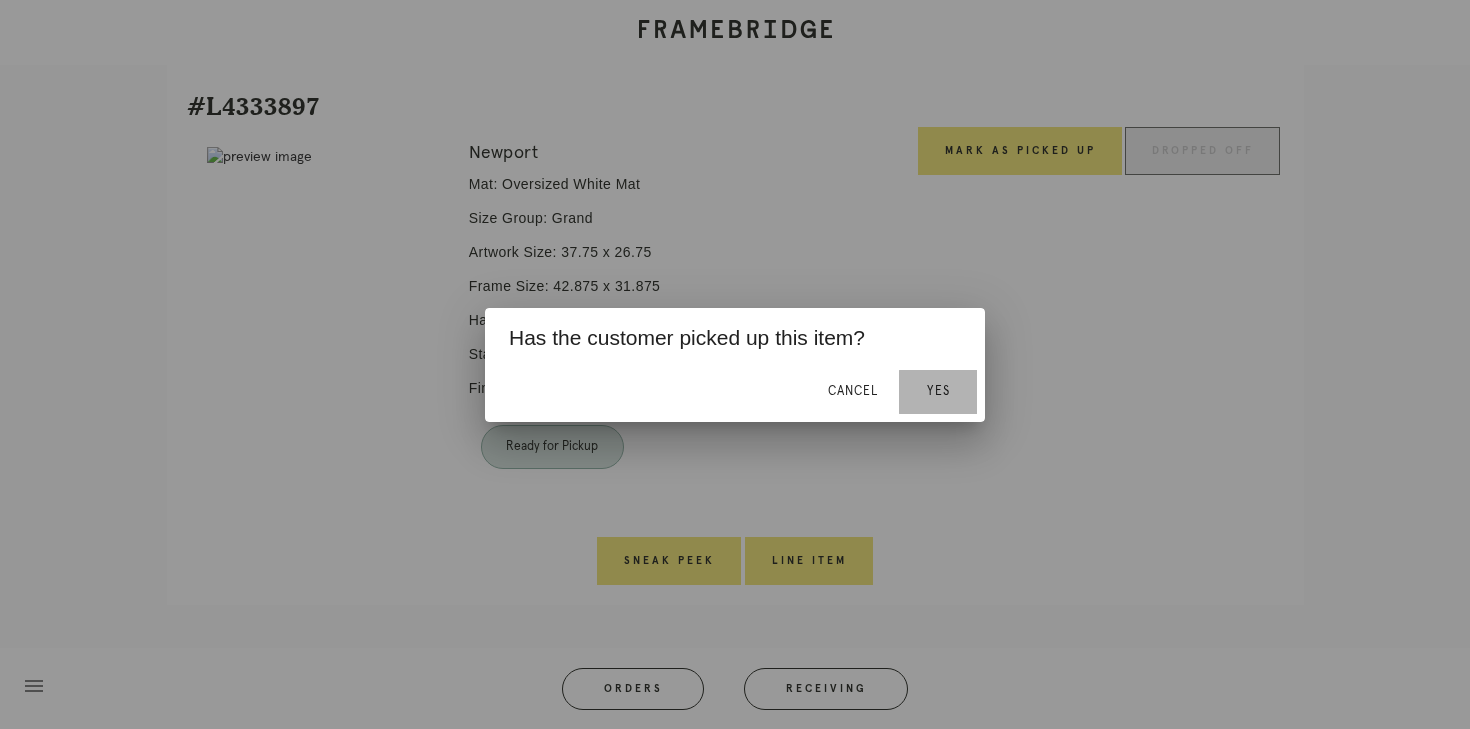 click on "Yes" at bounding box center (938, 392) 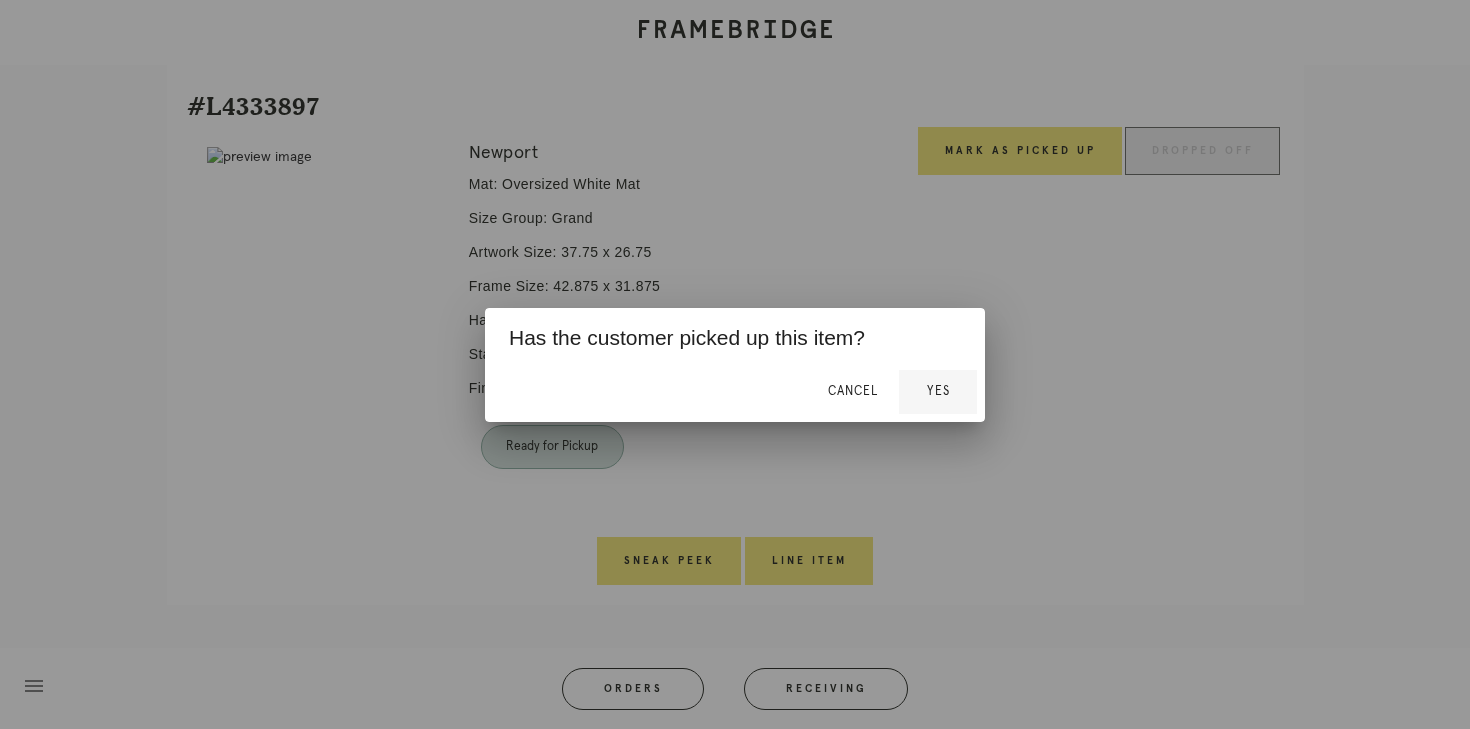 scroll, scrollTop: 400, scrollLeft: 0, axis: vertical 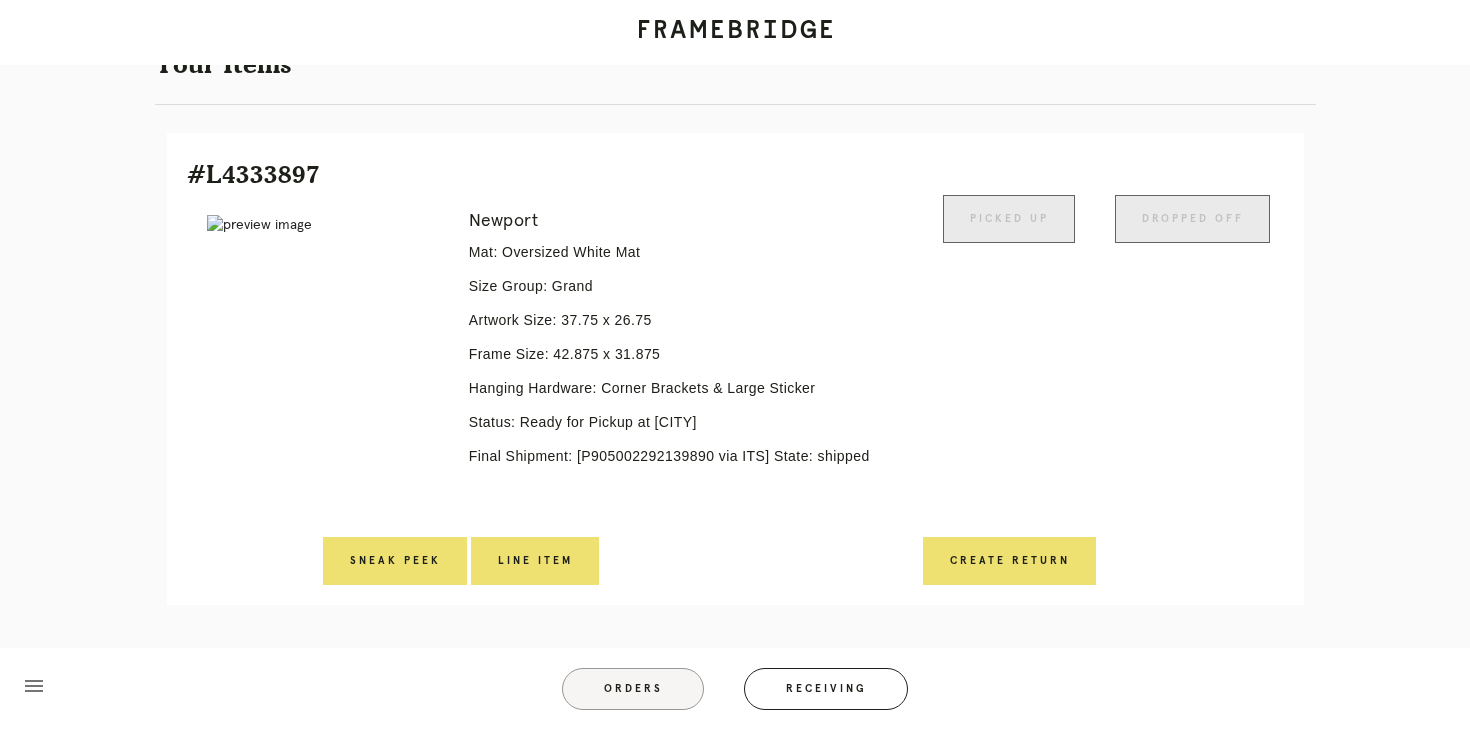 click on "Orders" at bounding box center [633, 689] 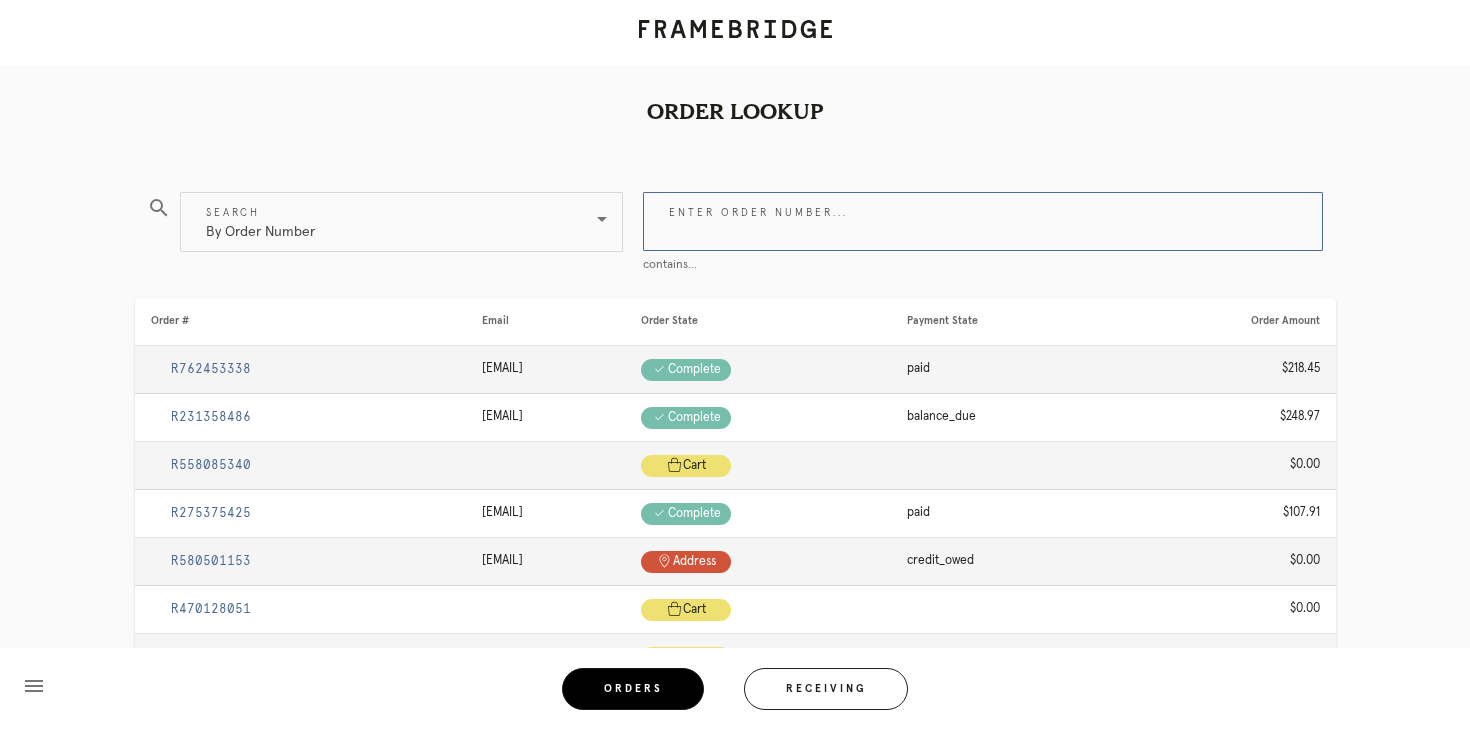 click on "Enter order number..." at bounding box center [983, 221] 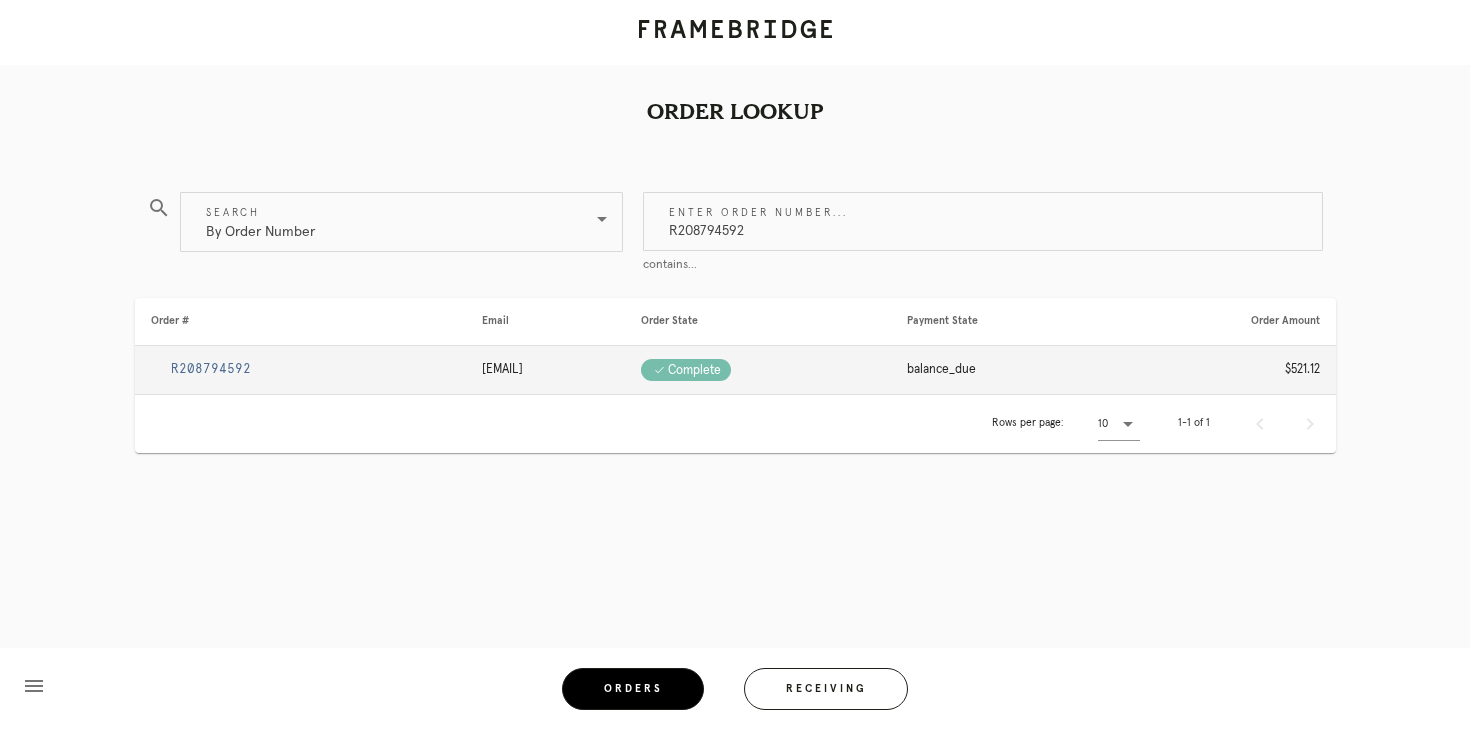 type on "R208794592" 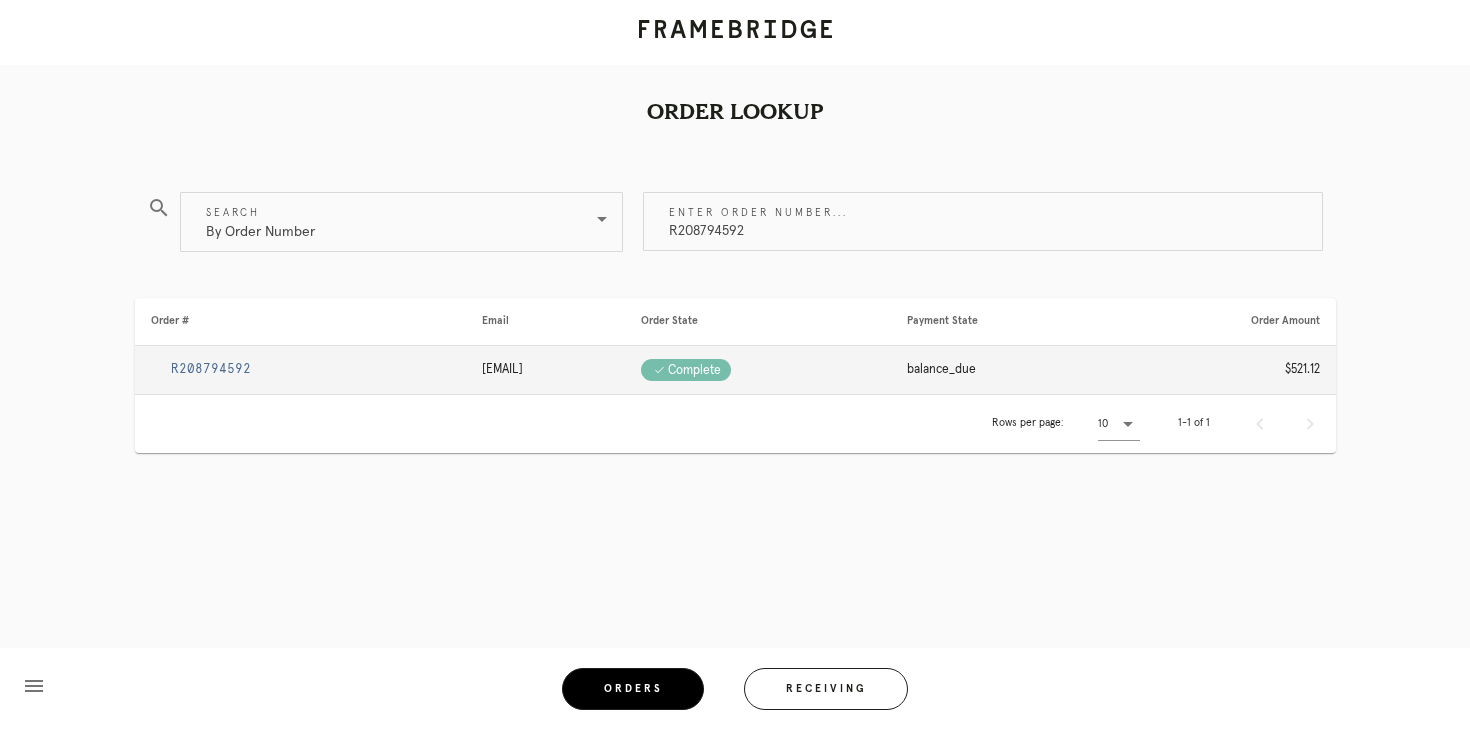 click on "R208794592" at bounding box center [211, 369] 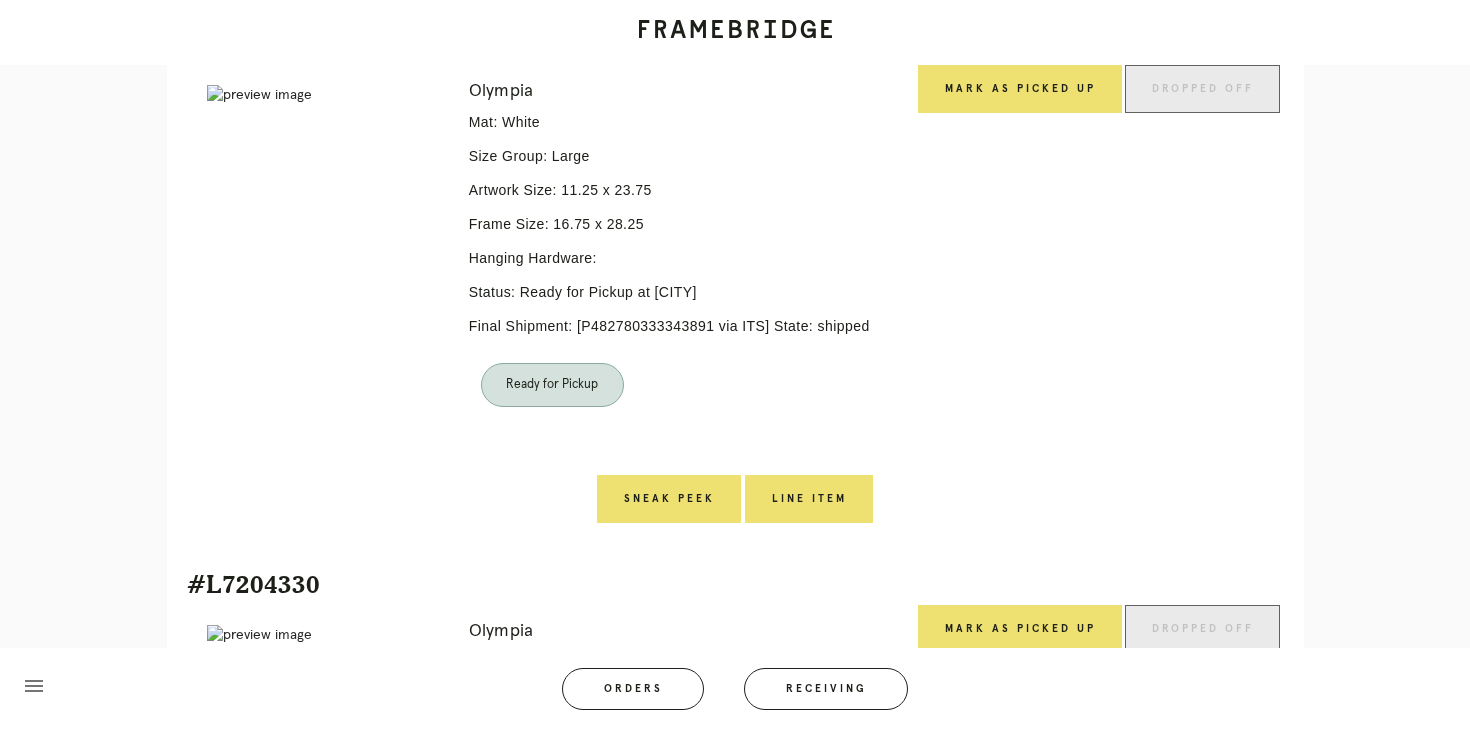 scroll, scrollTop: 531, scrollLeft: 0, axis: vertical 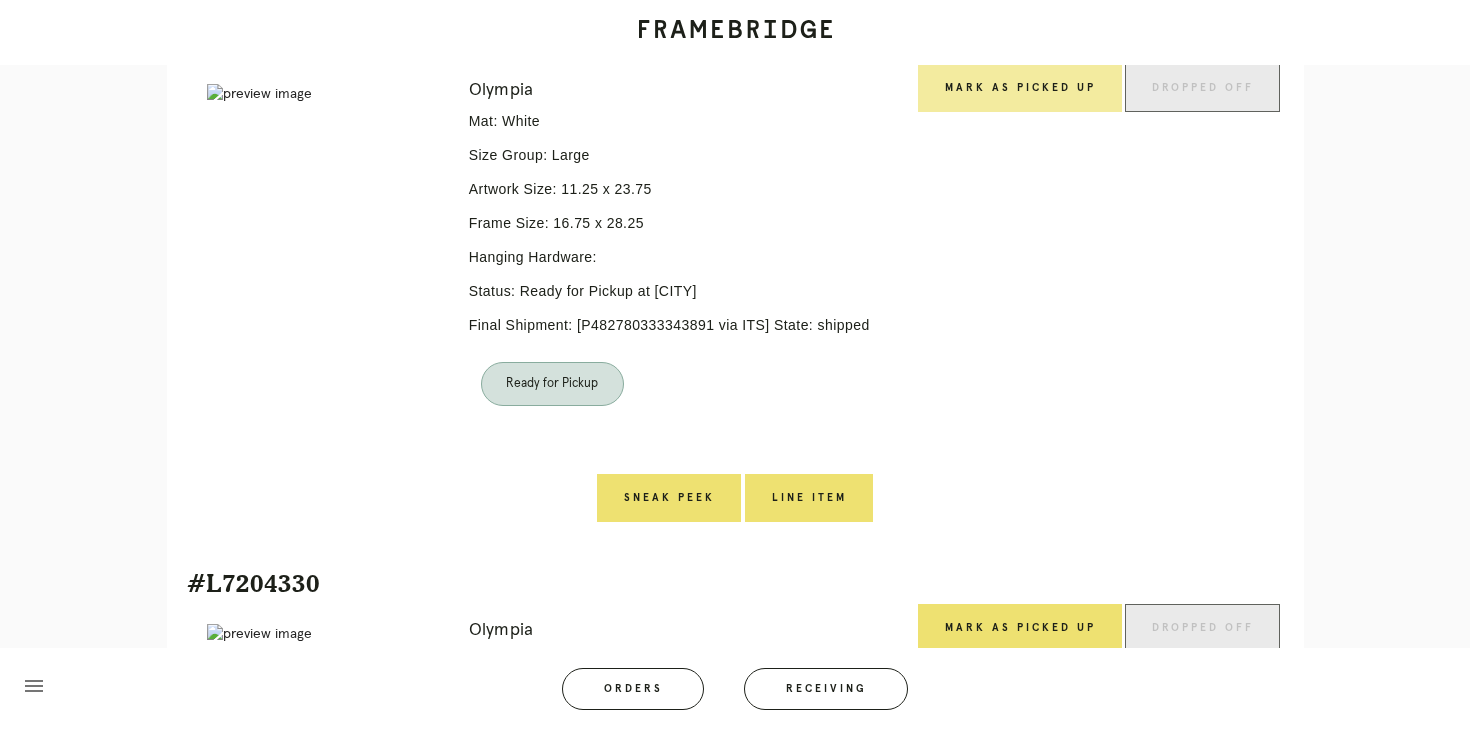 click on "Mark as Picked Up" at bounding box center (1020, 88) 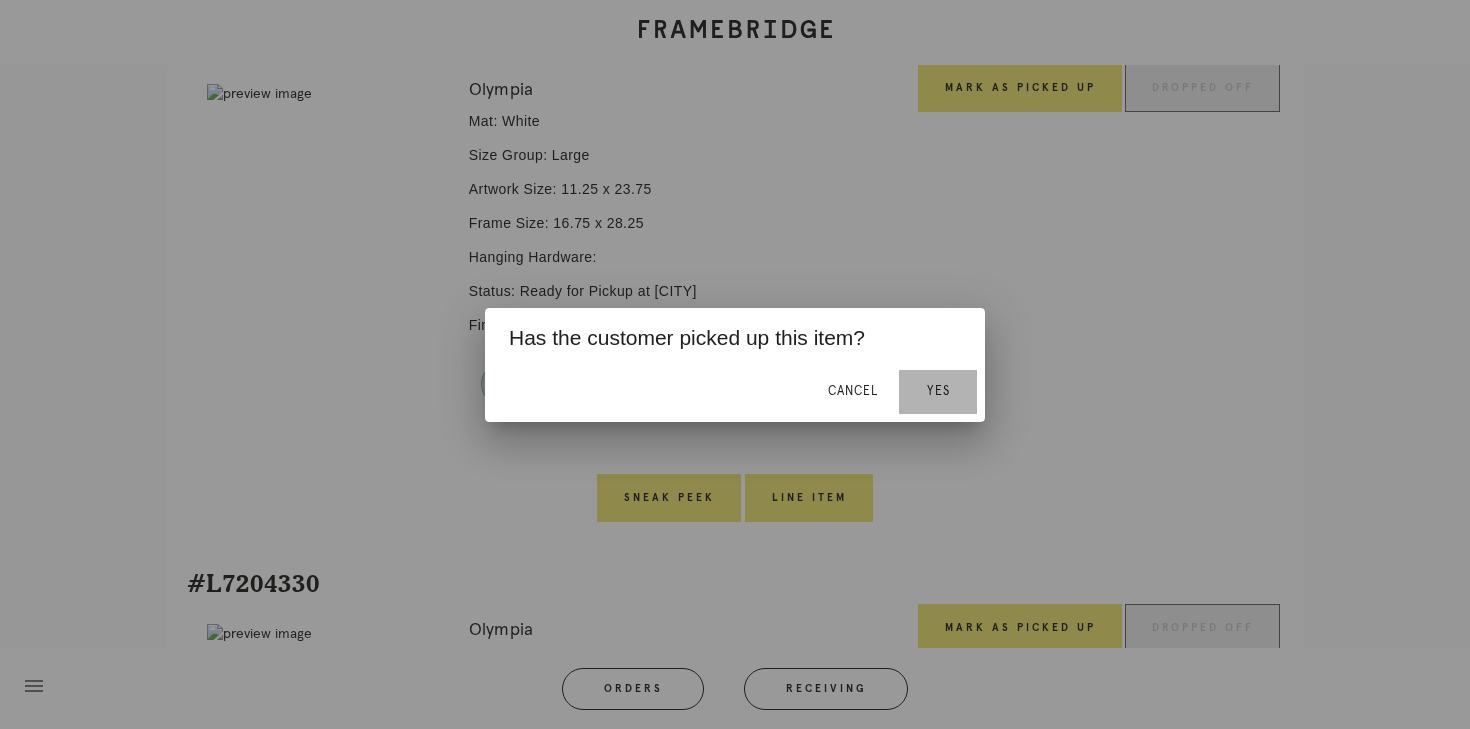 click on "Yes" at bounding box center (938, 392) 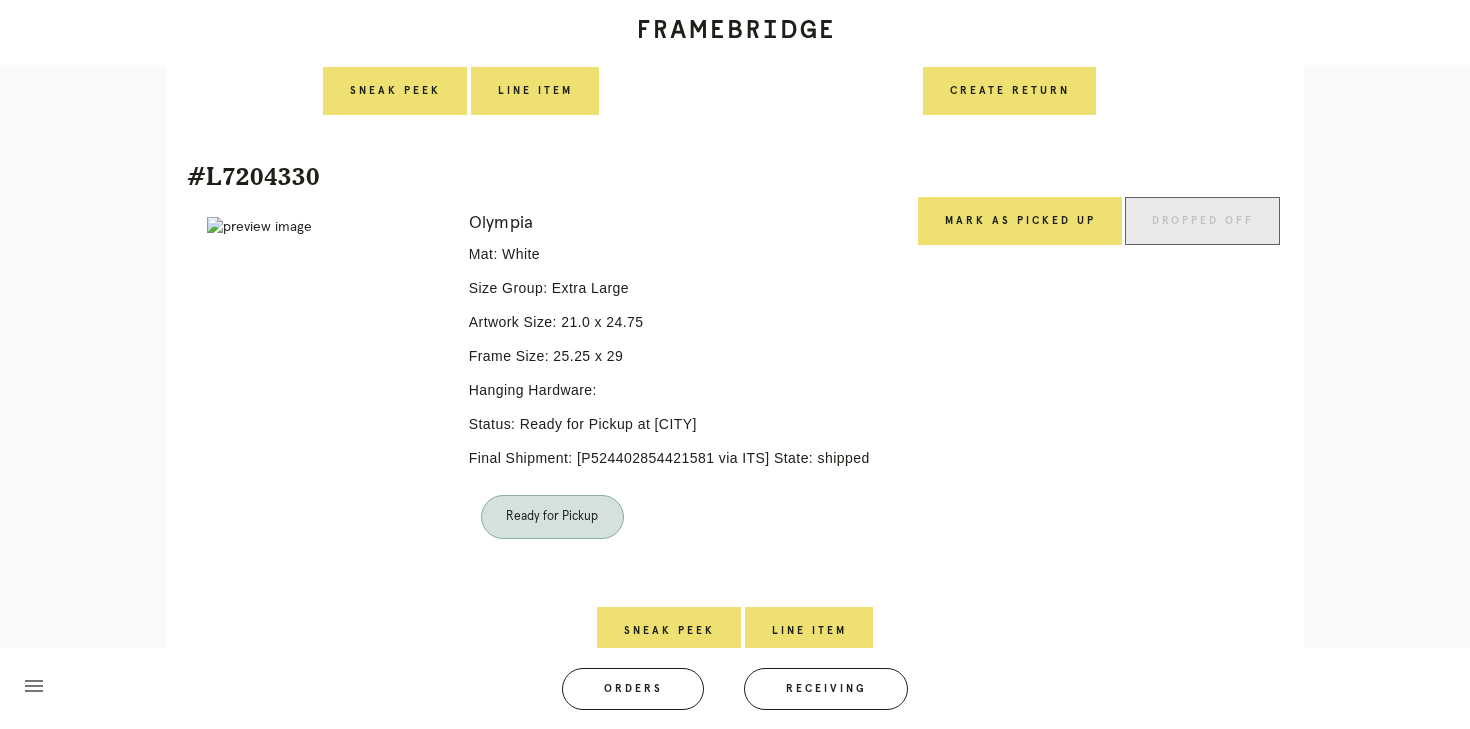 scroll, scrollTop: 1066, scrollLeft: 0, axis: vertical 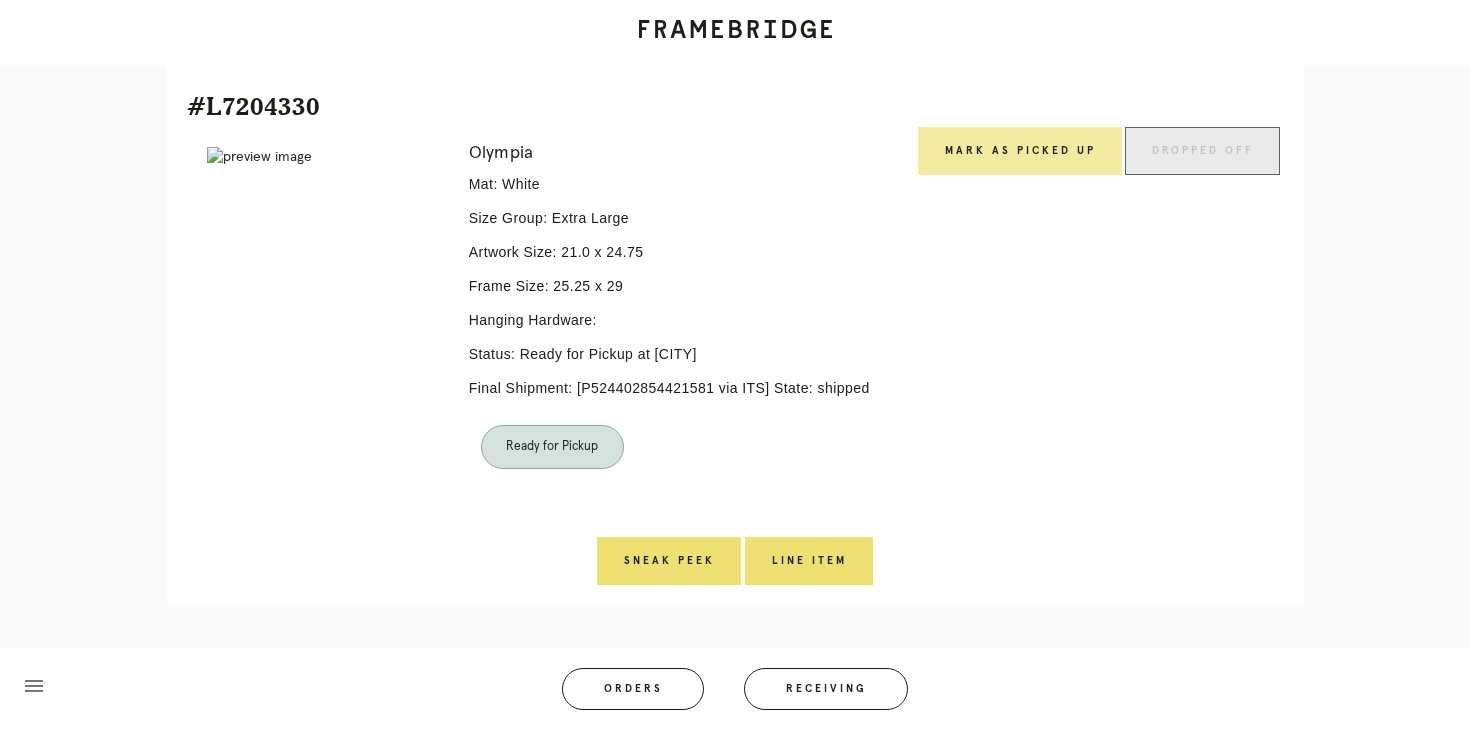 click on "Mark as Picked Up" at bounding box center (1020, 151) 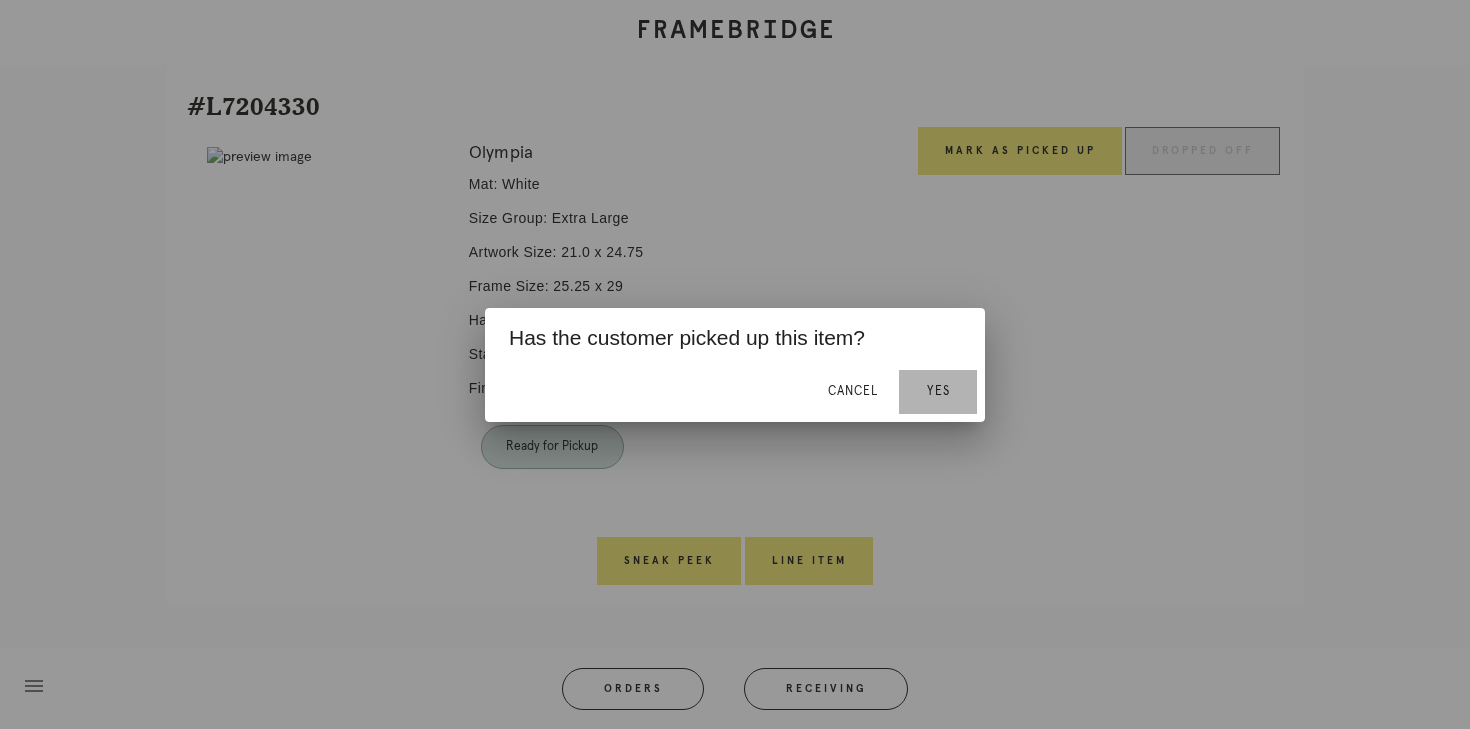 click on "Yes" at bounding box center [938, 391] 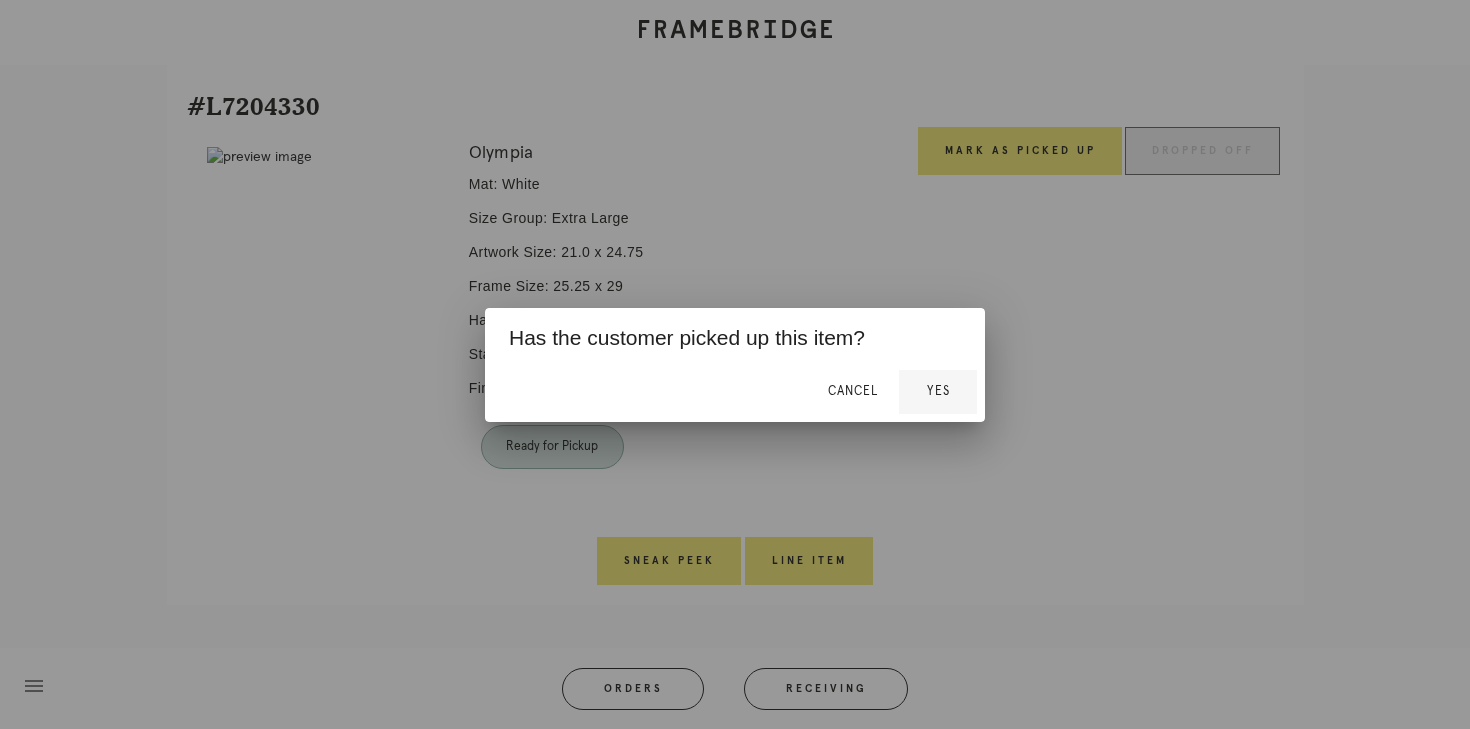 scroll, scrollTop: 998, scrollLeft: 0, axis: vertical 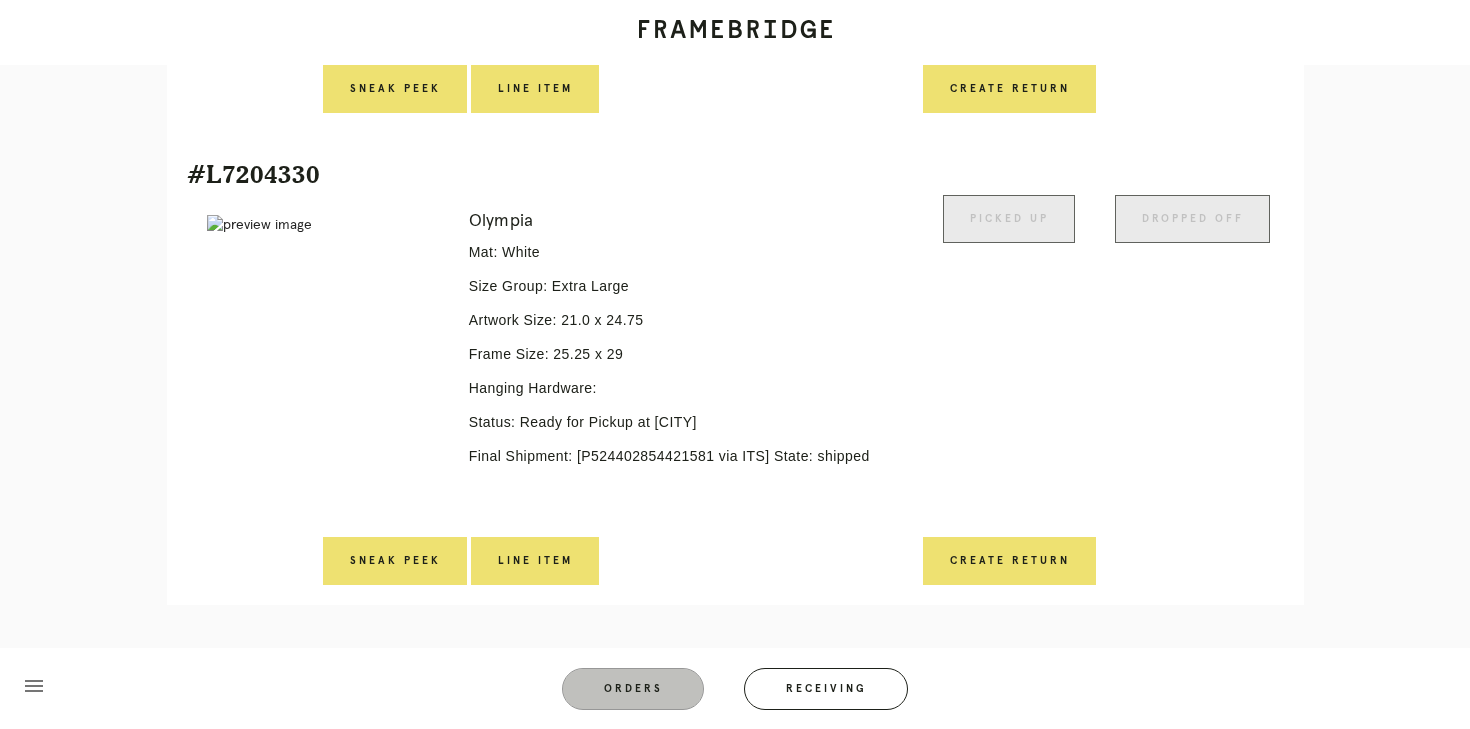 click on "Orders" at bounding box center [633, 689] 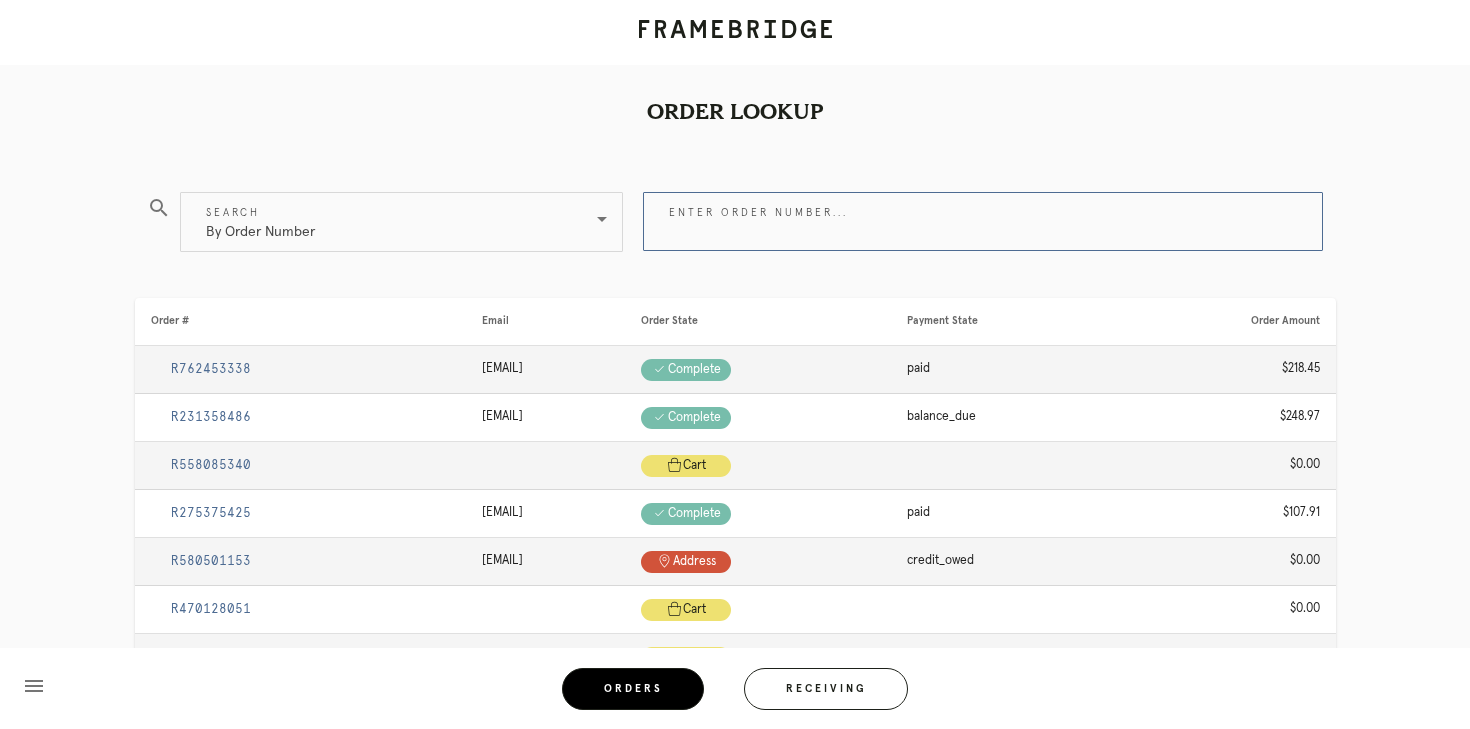 click on "Enter order number..." at bounding box center (983, 221) 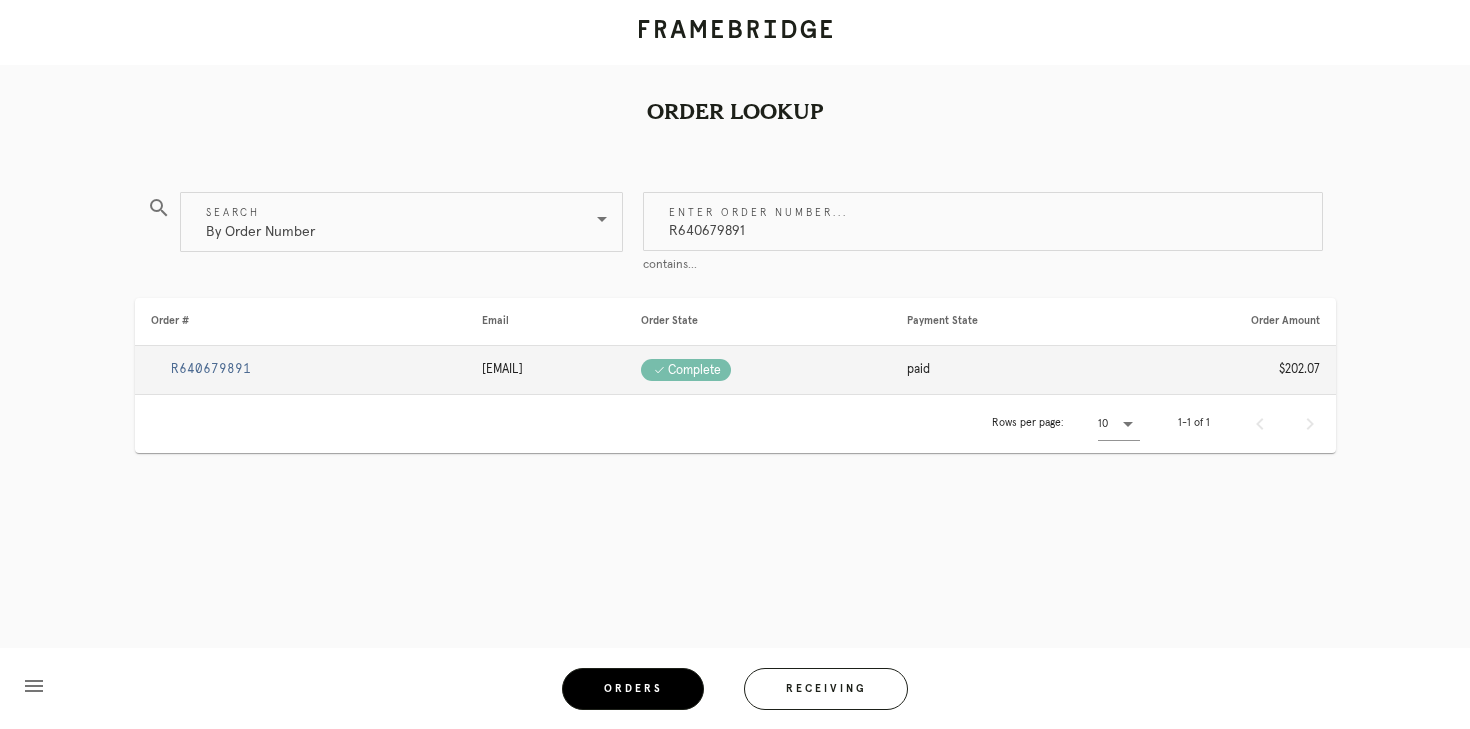 type on "R640679891" 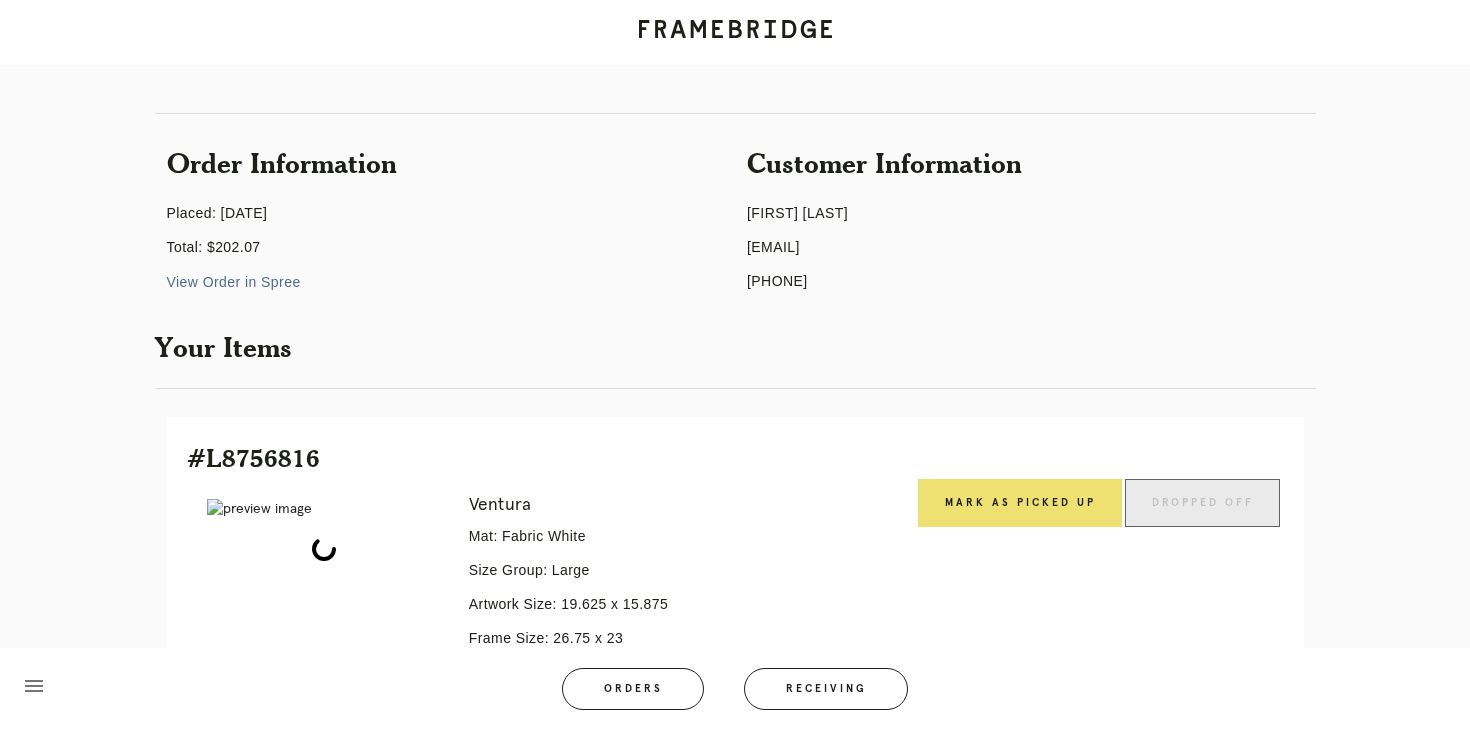 scroll, scrollTop: 468, scrollLeft: 0, axis: vertical 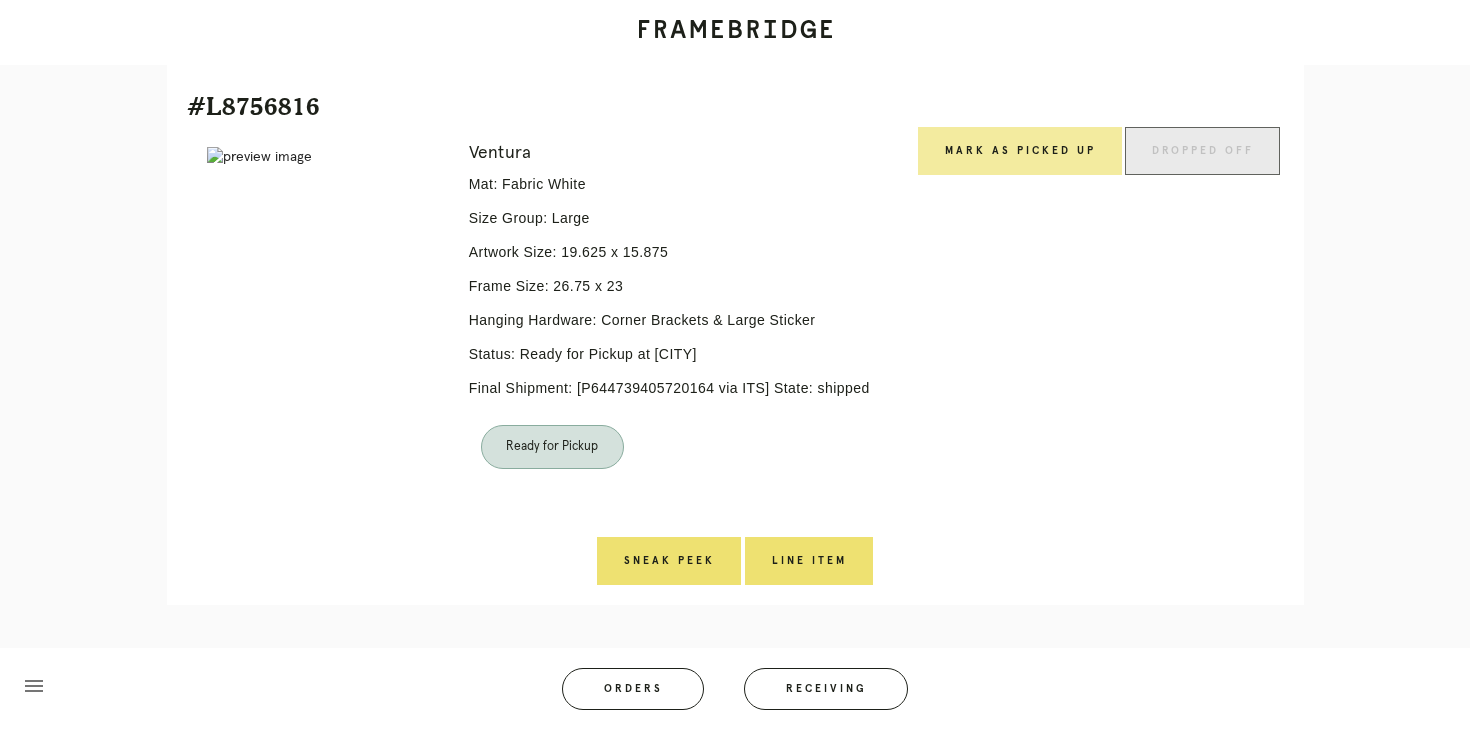click on "Mark as Picked Up" at bounding box center (1020, 151) 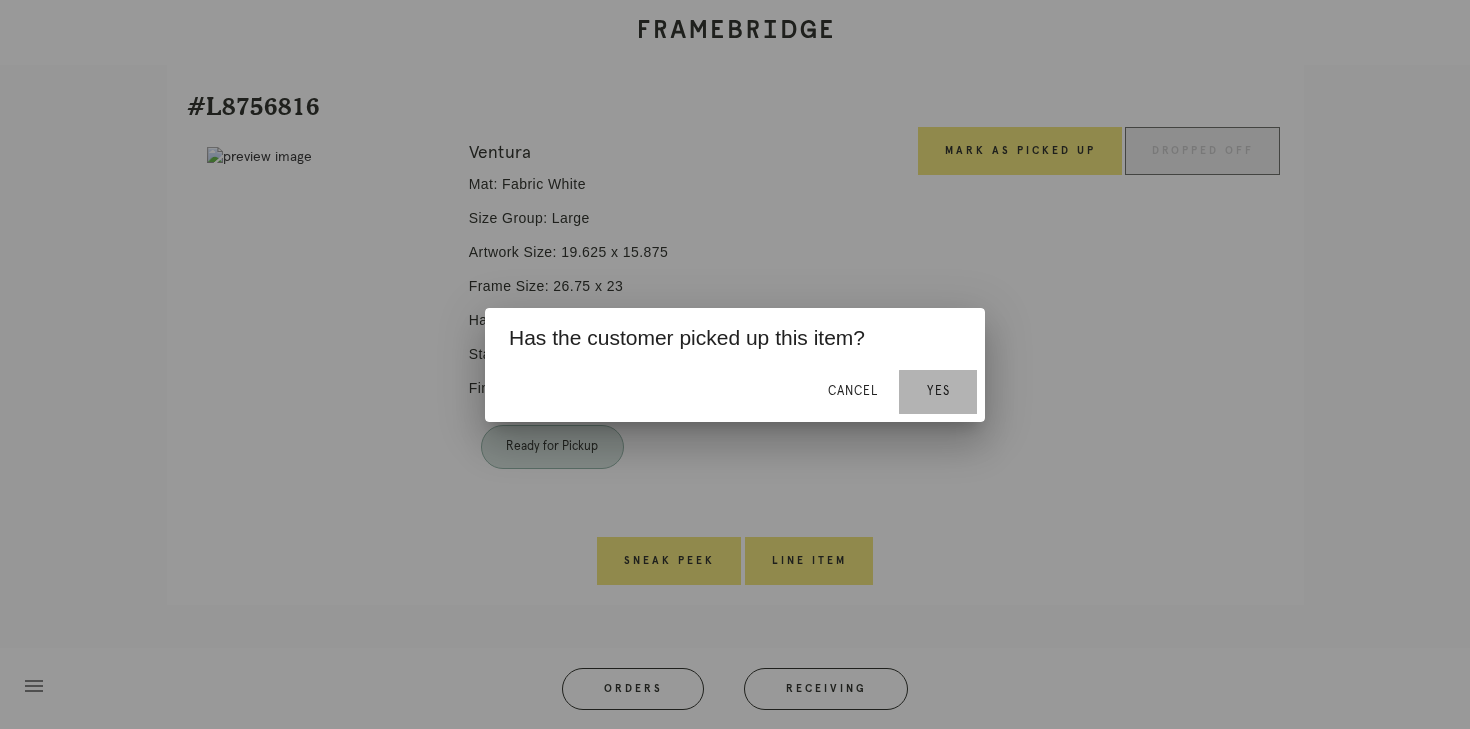 click on "Yes" at bounding box center [938, 391] 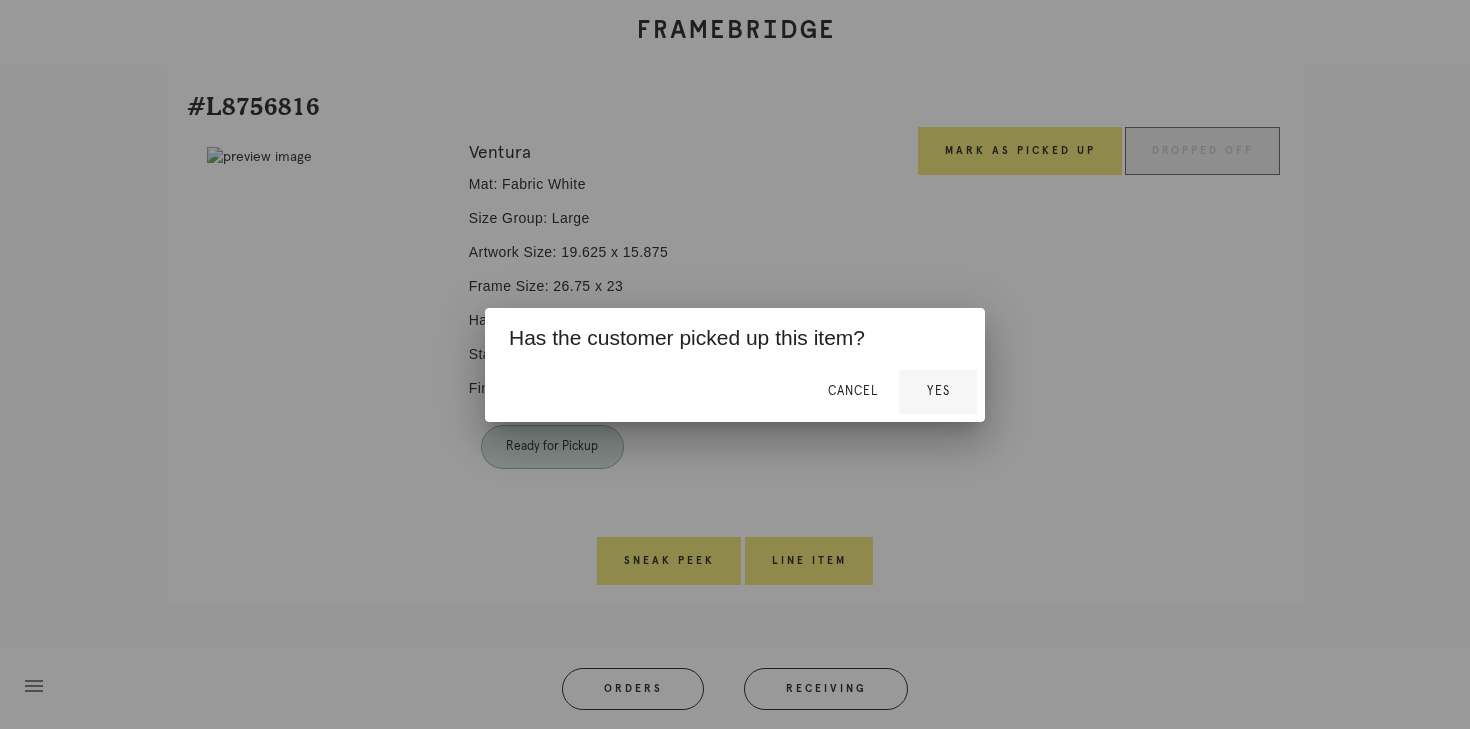 scroll, scrollTop: 400, scrollLeft: 0, axis: vertical 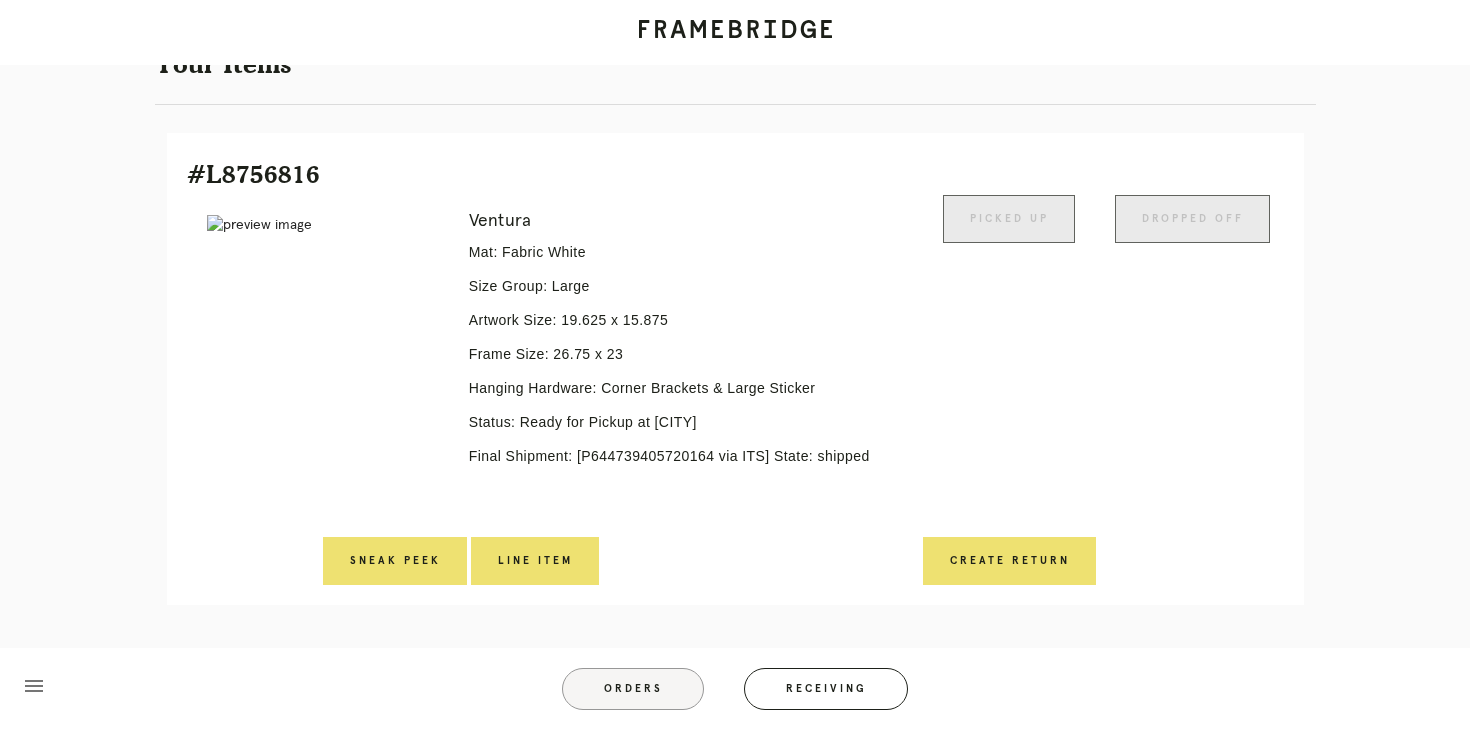click on "Orders" at bounding box center [633, 689] 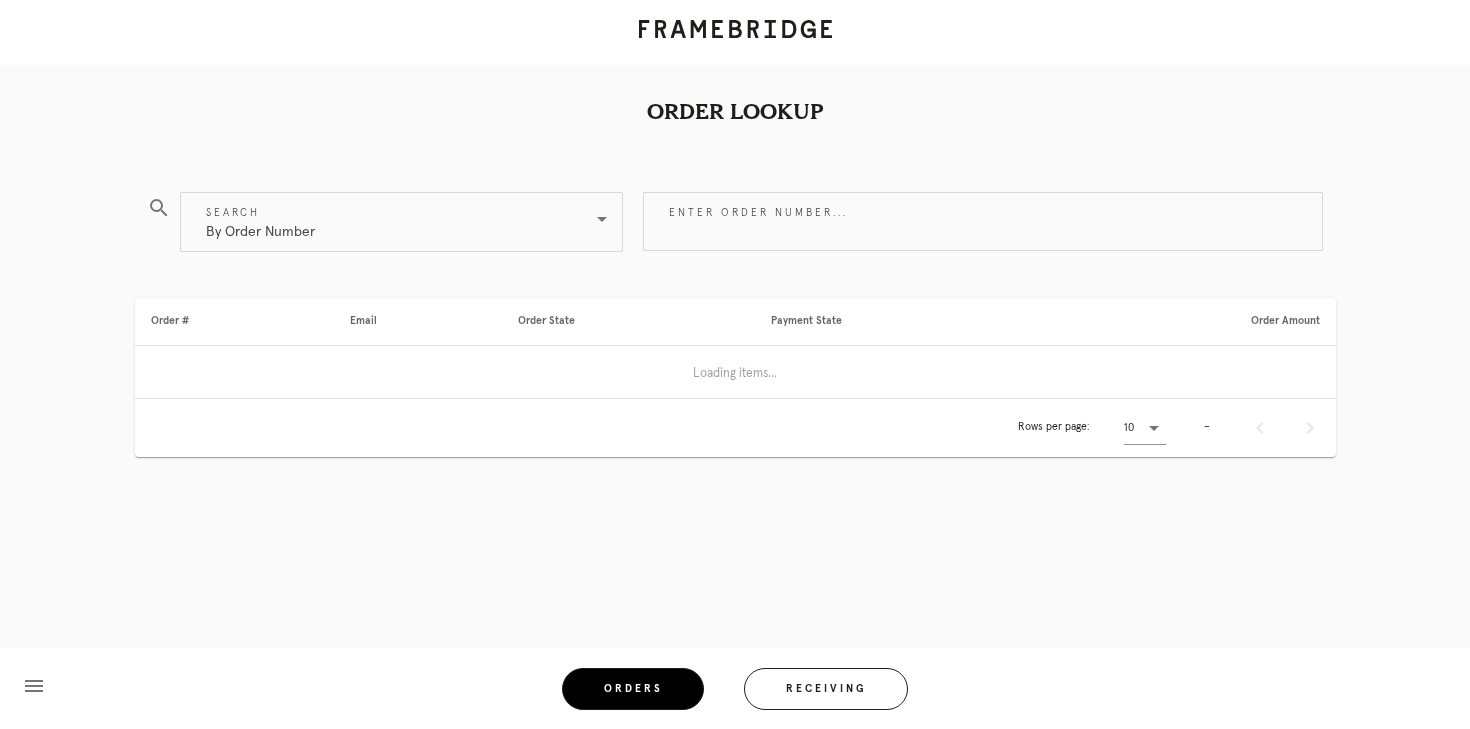 scroll, scrollTop: 0, scrollLeft: 0, axis: both 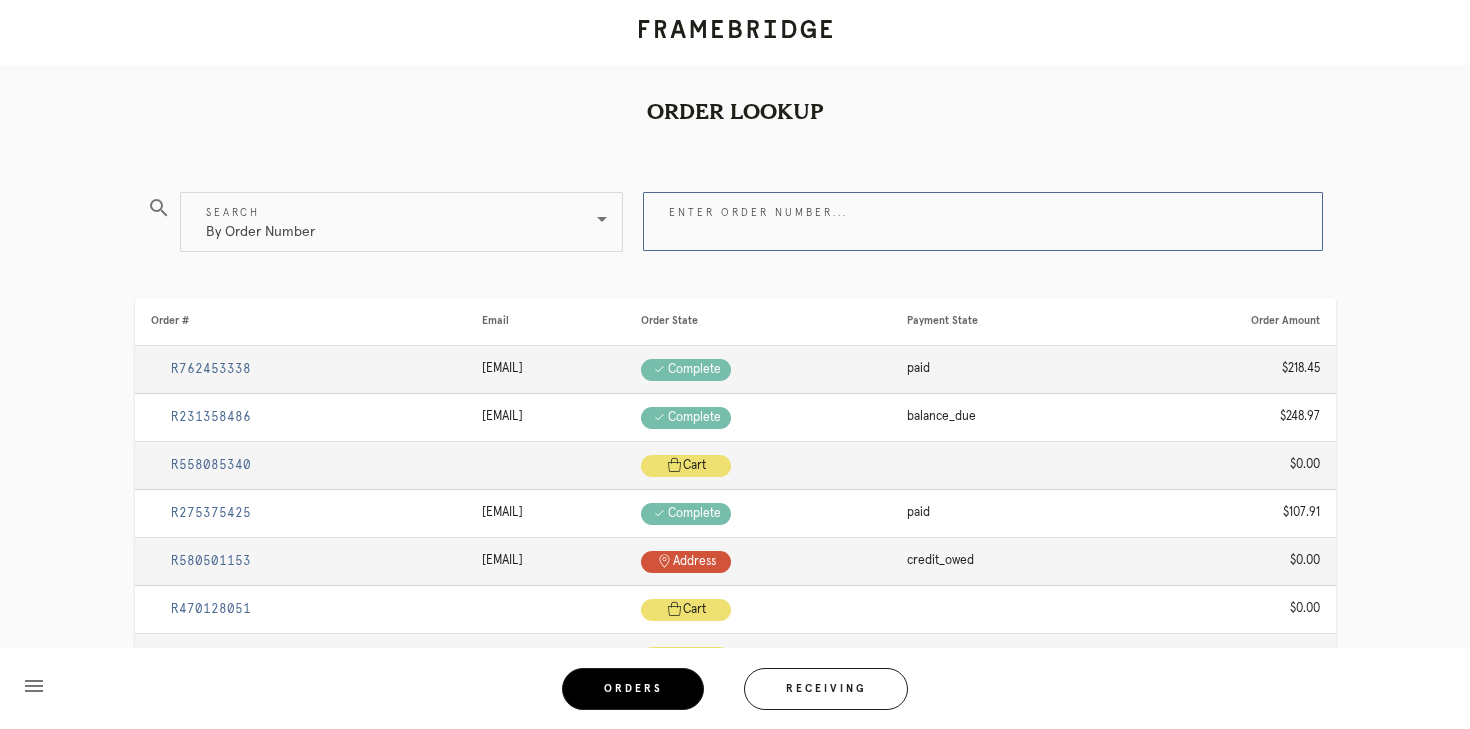 click on "Enter order number..." at bounding box center (983, 221) 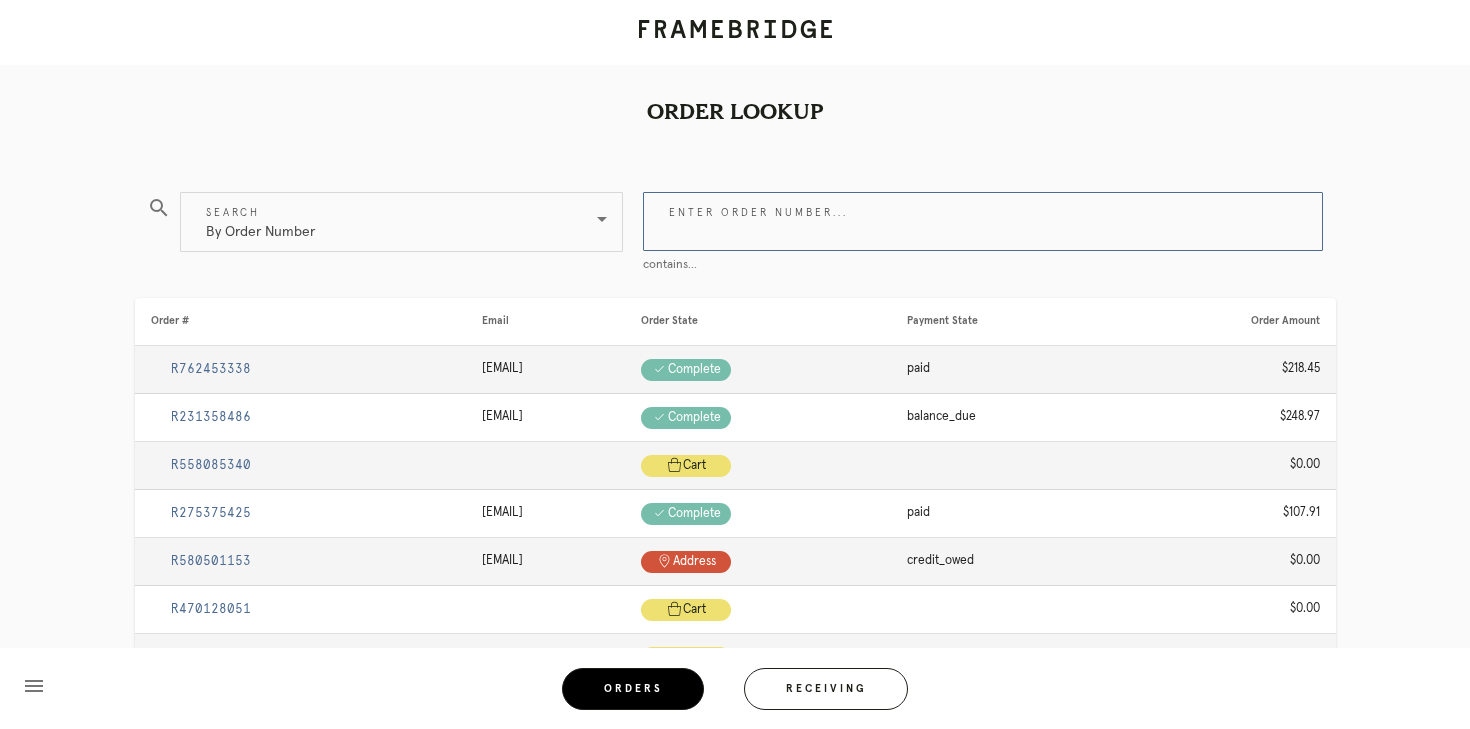 paste on "R852969973" 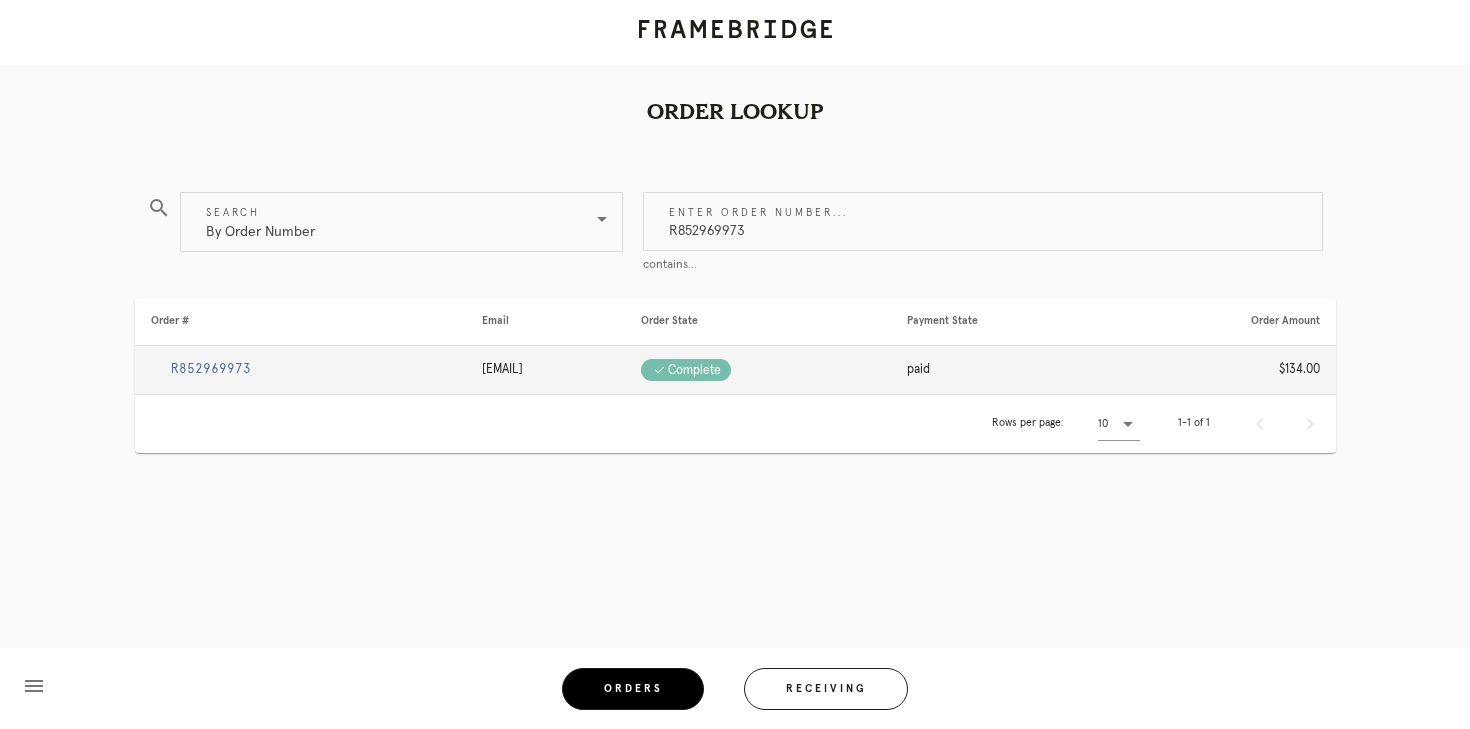 type on "R852969973" 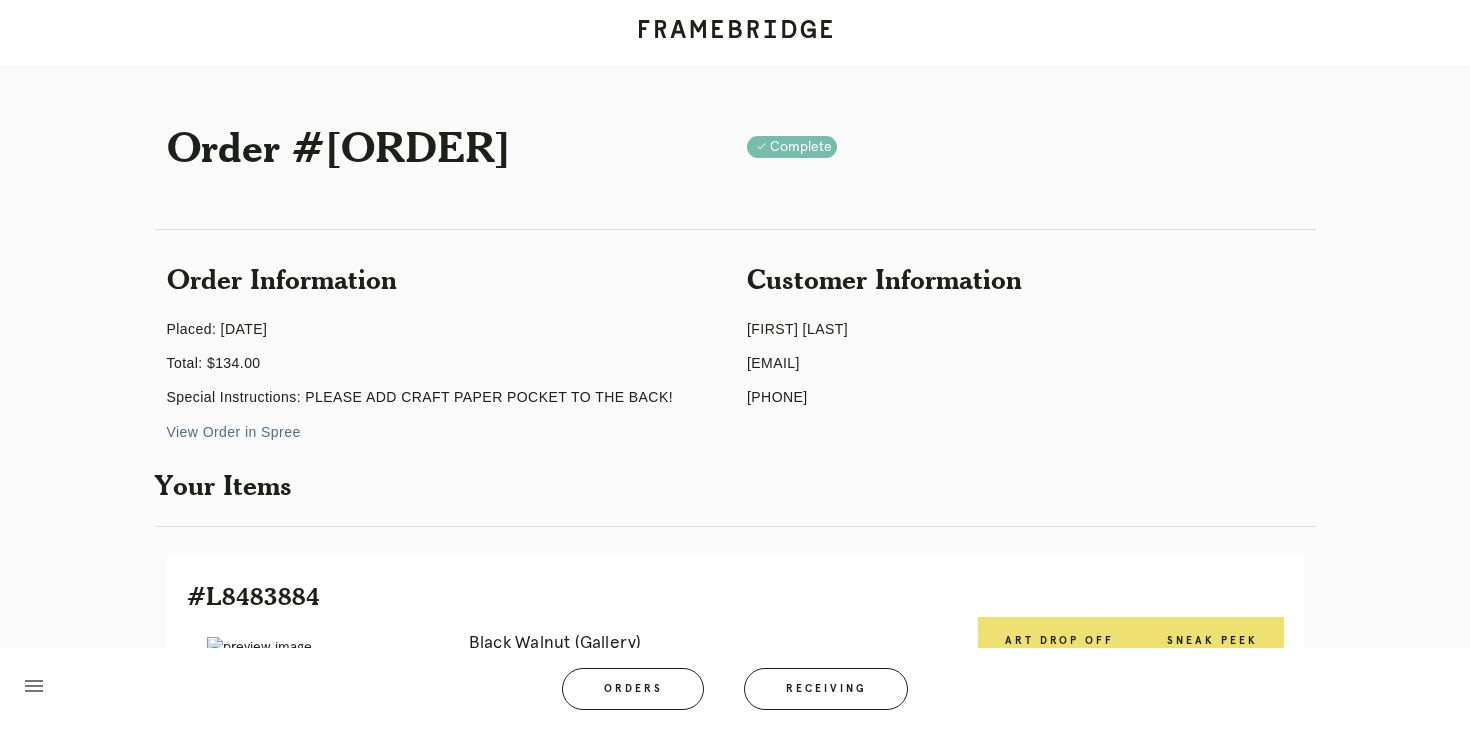 scroll, scrollTop: 373, scrollLeft: 0, axis: vertical 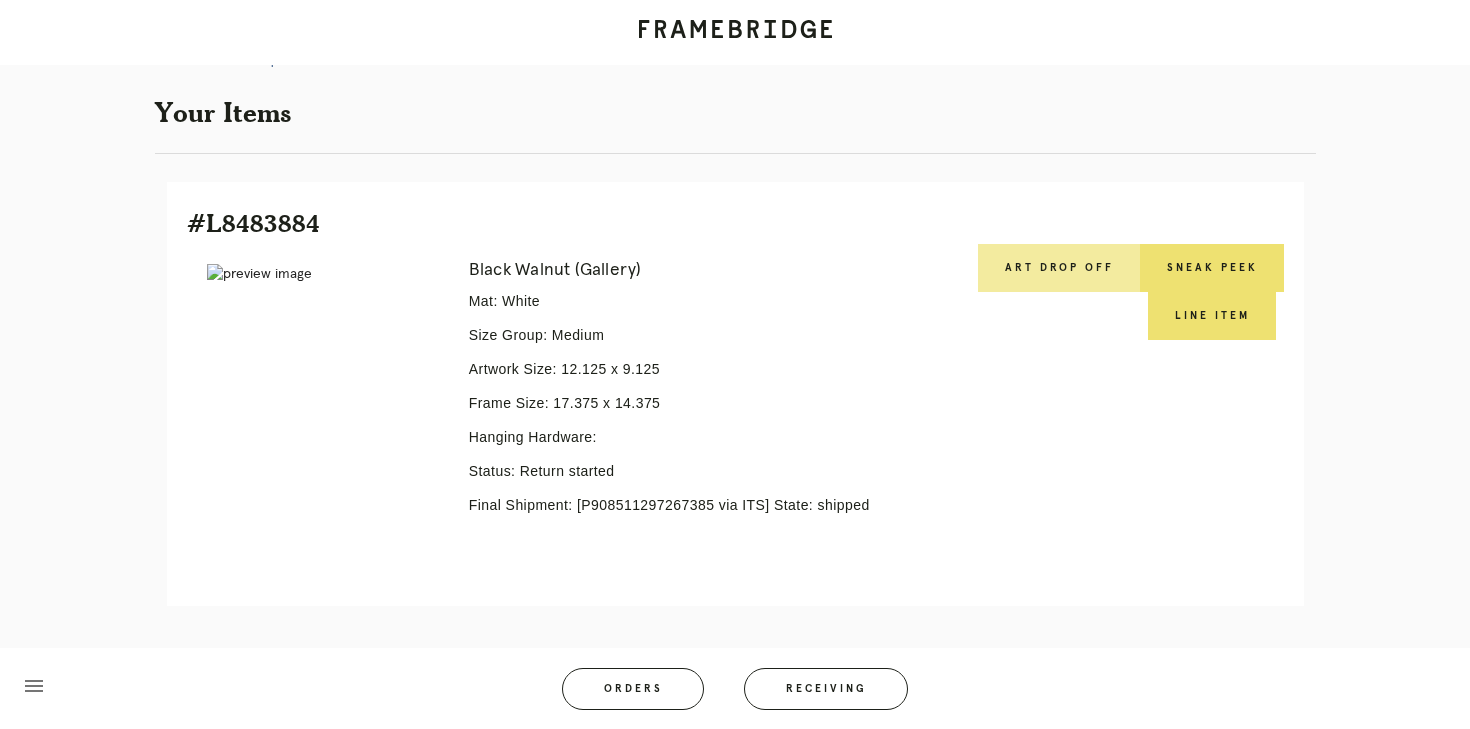 click on "Art drop off" at bounding box center (1059, 268) 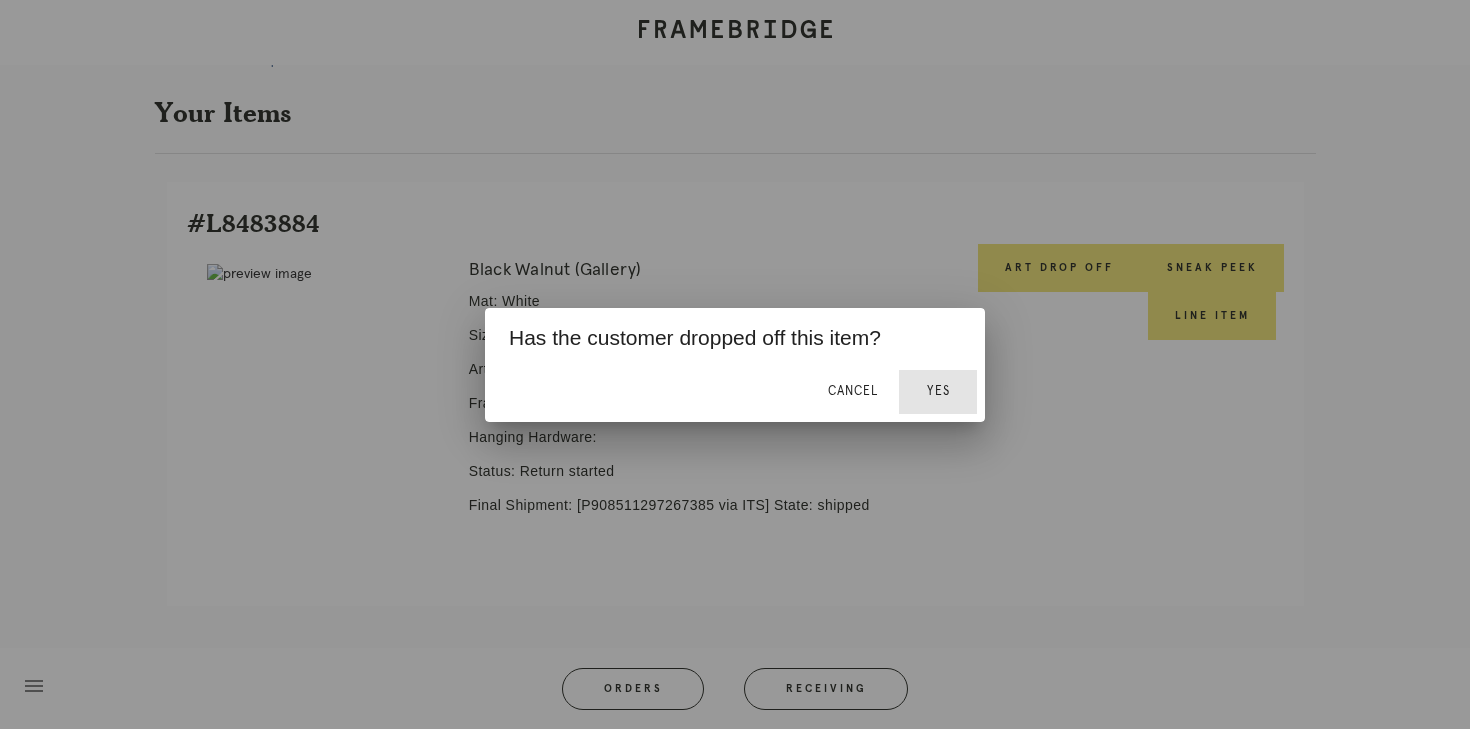 click on "Yes" at bounding box center [938, 391] 